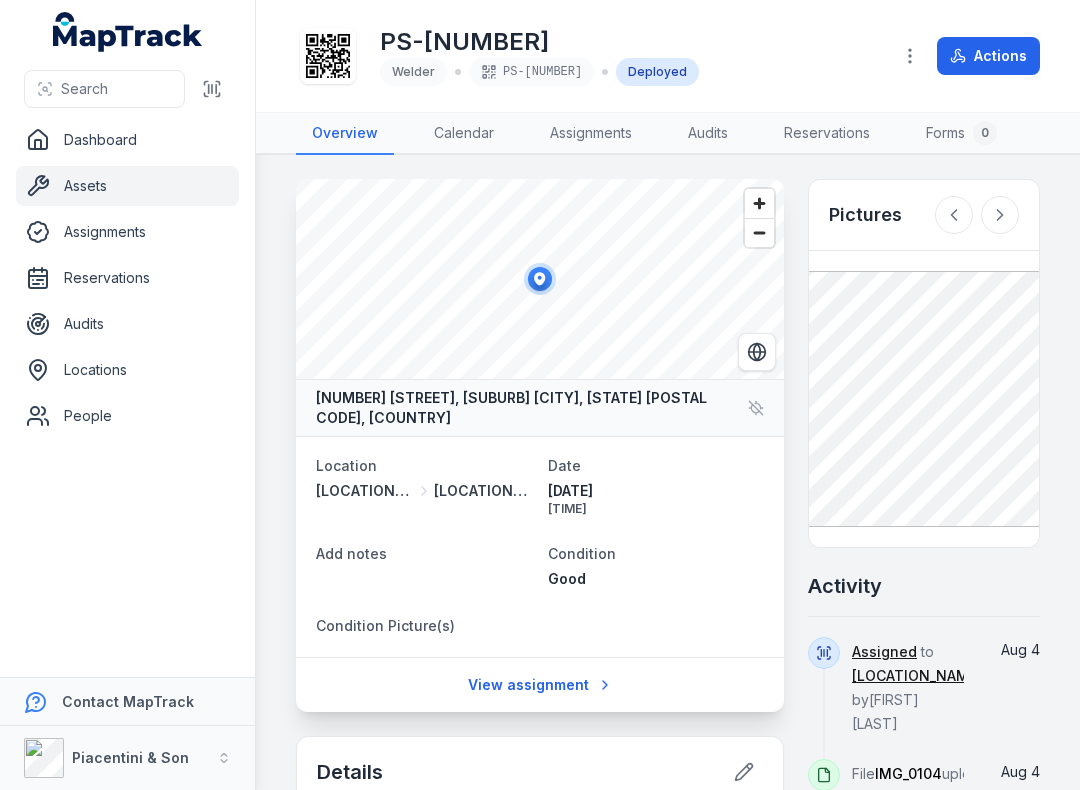 scroll, scrollTop: 0, scrollLeft: 0, axis: both 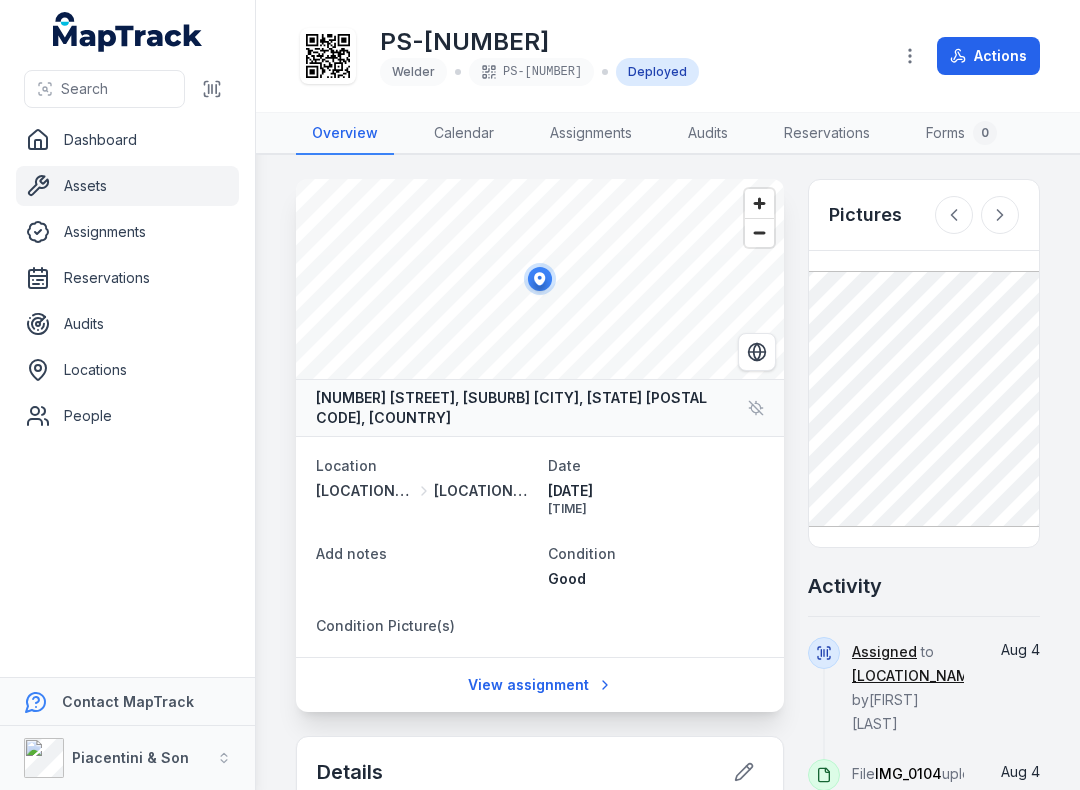 click 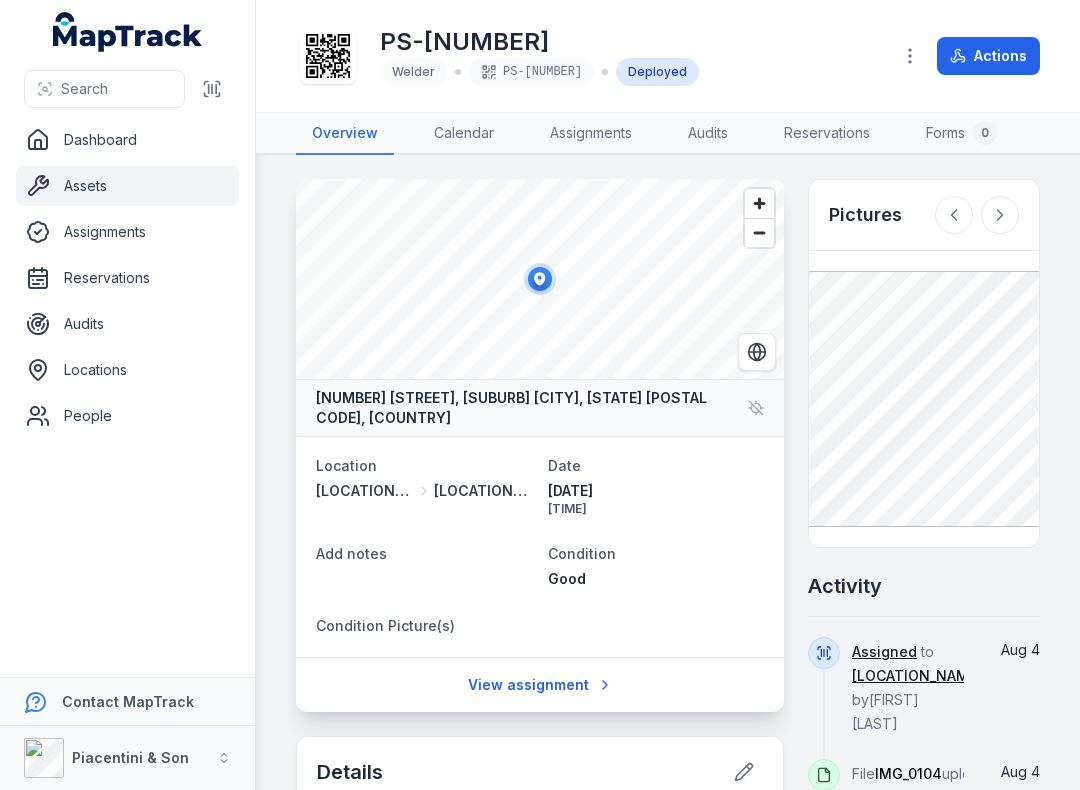 click 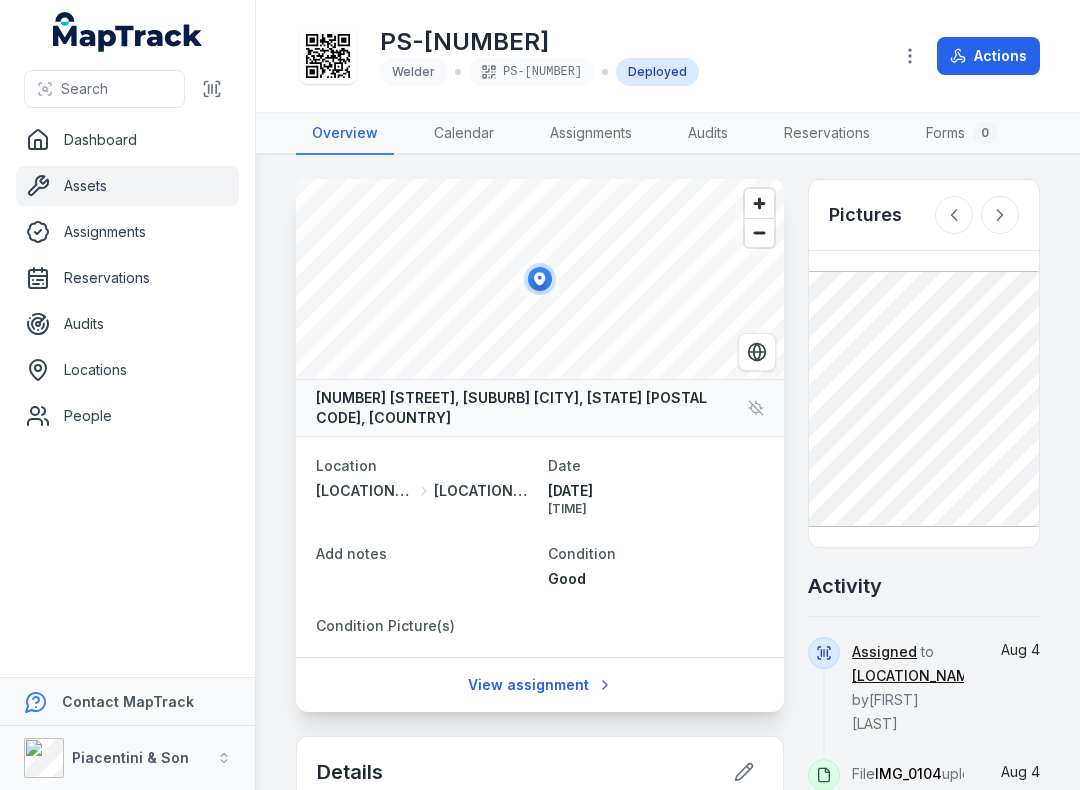 click 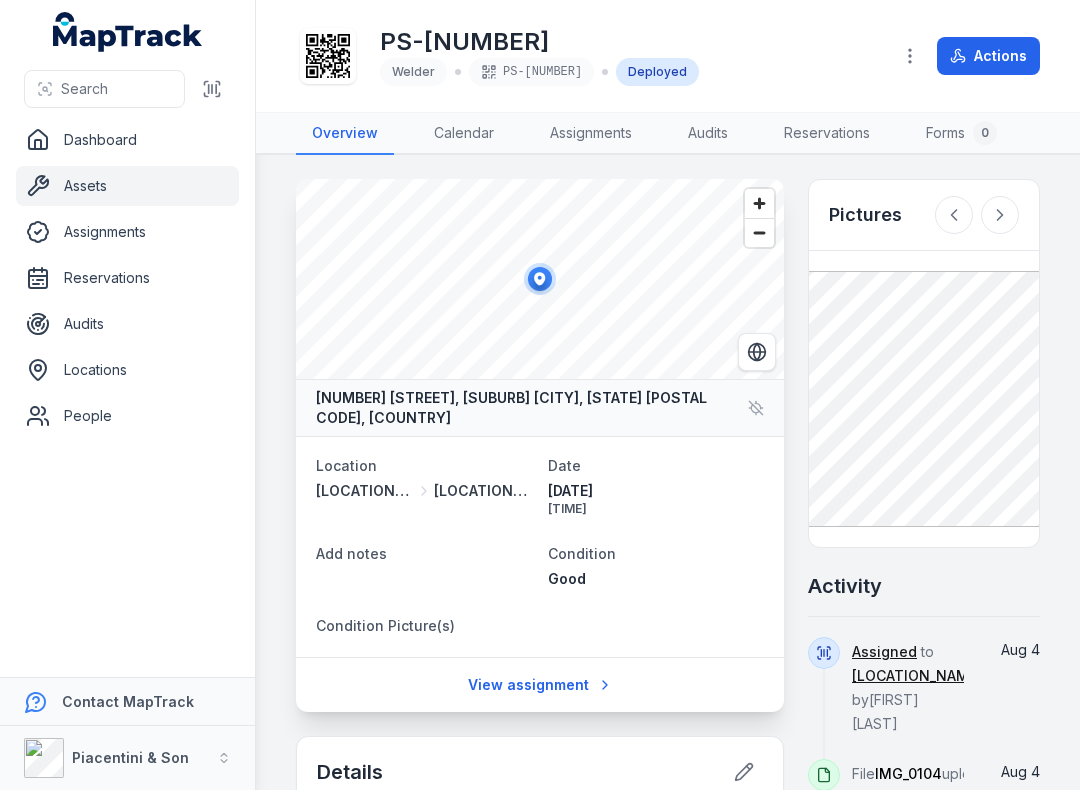 click 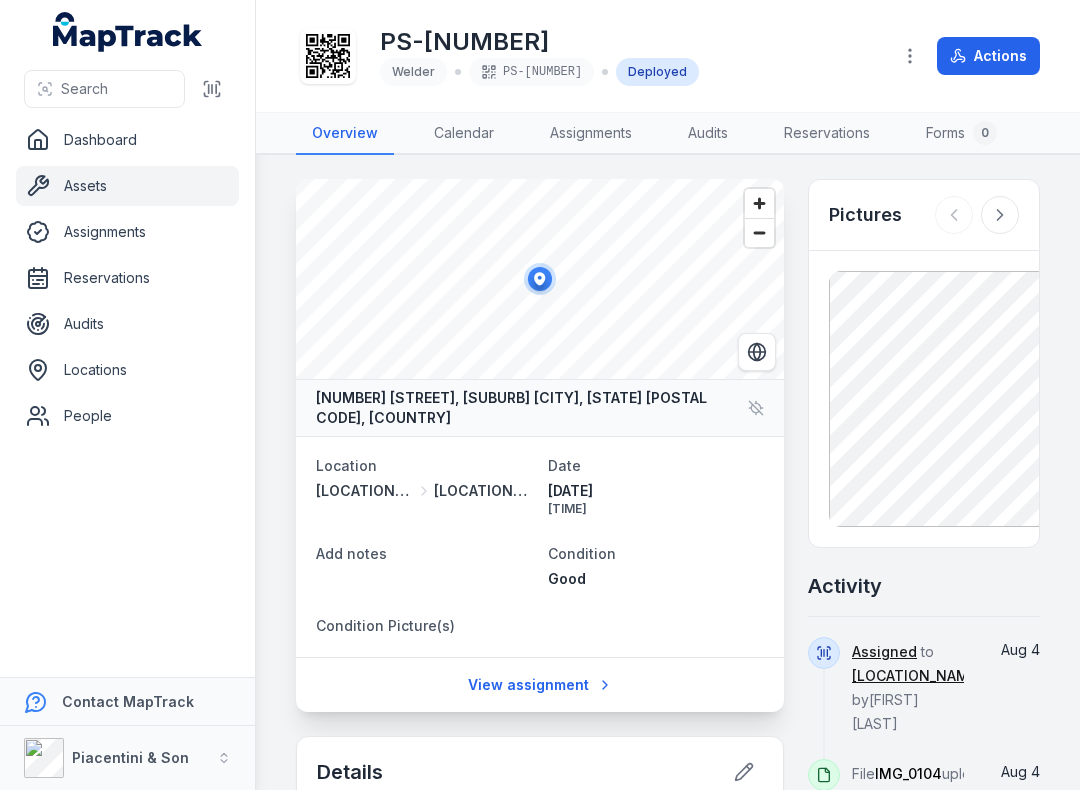 click at bounding box center (977, 215) 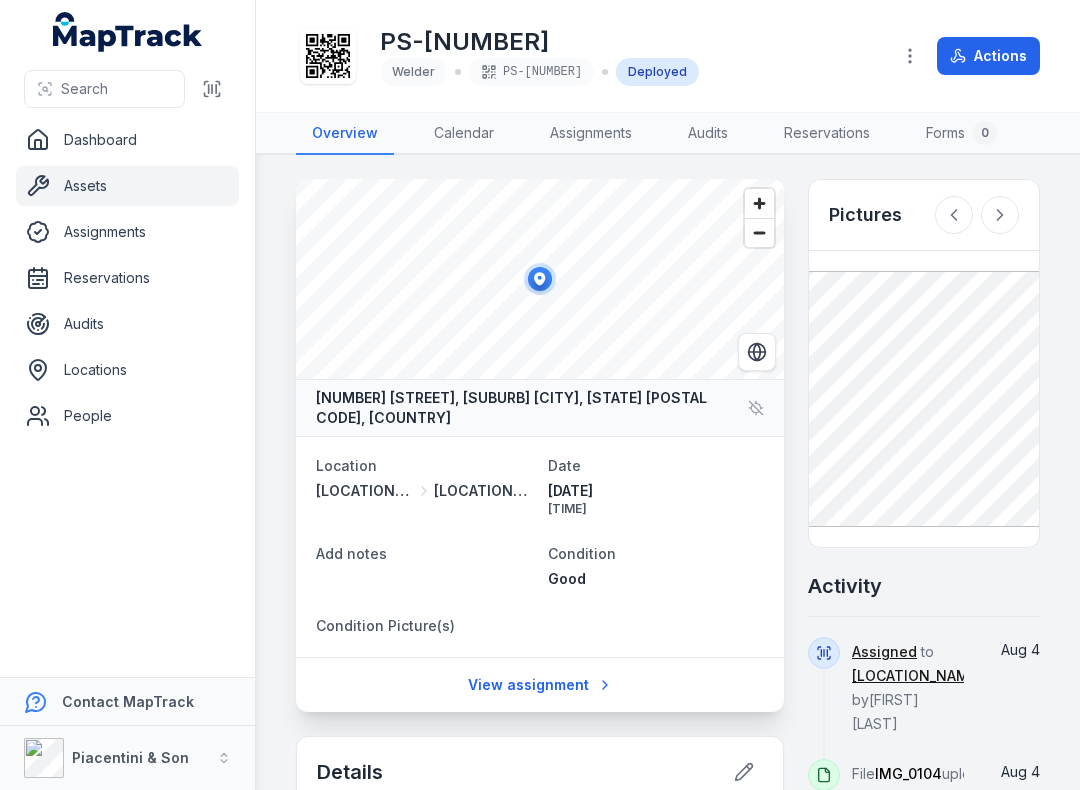 click on "Assets" at bounding box center (127, 186) 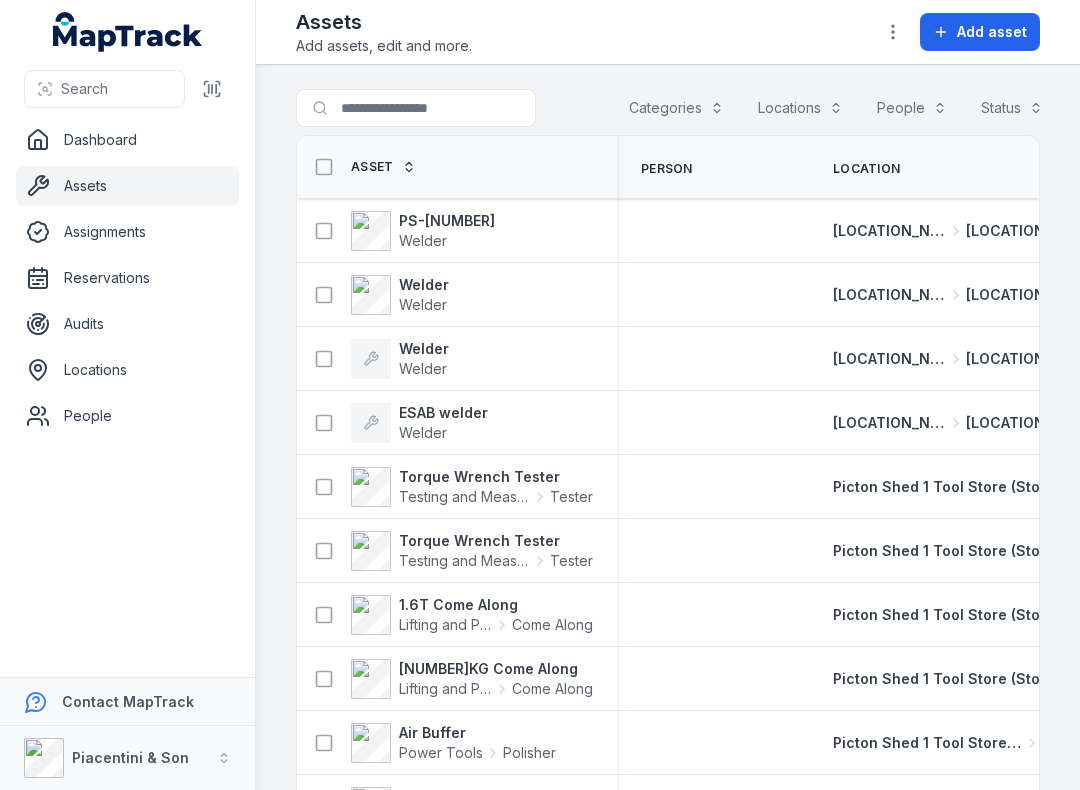 click on "Categories" at bounding box center [676, 108] 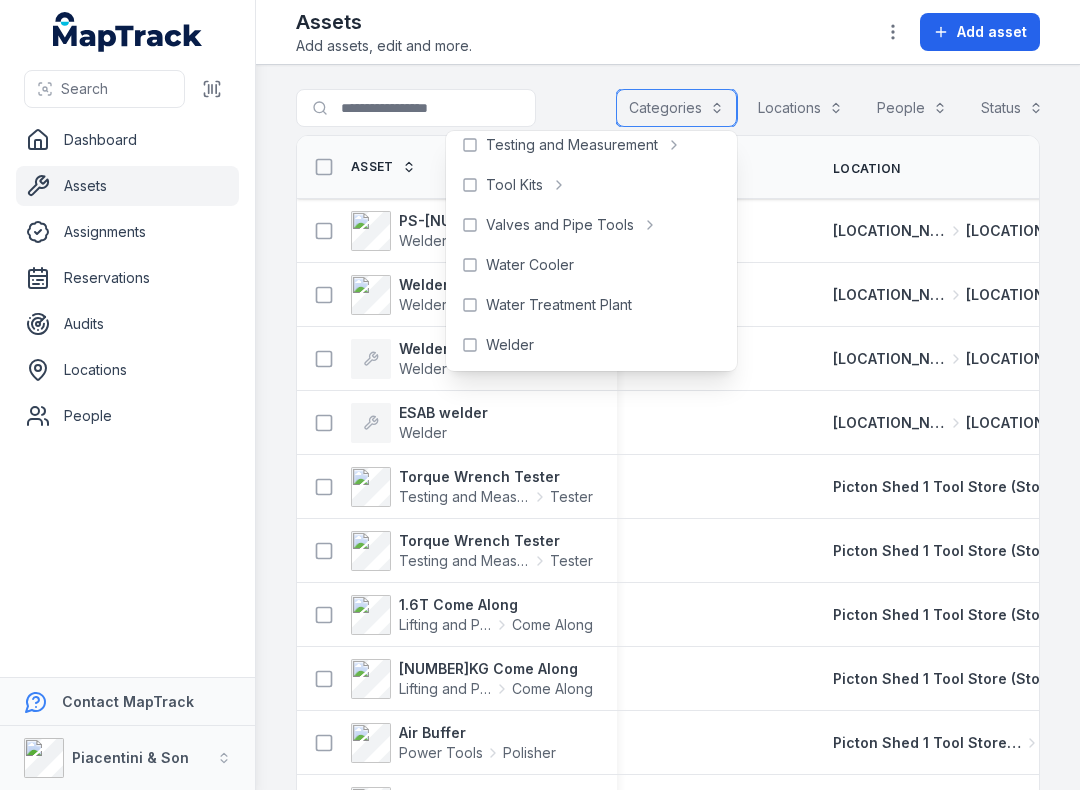 scroll, scrollTop: 892, scrollLeft: 0, axis: vertical 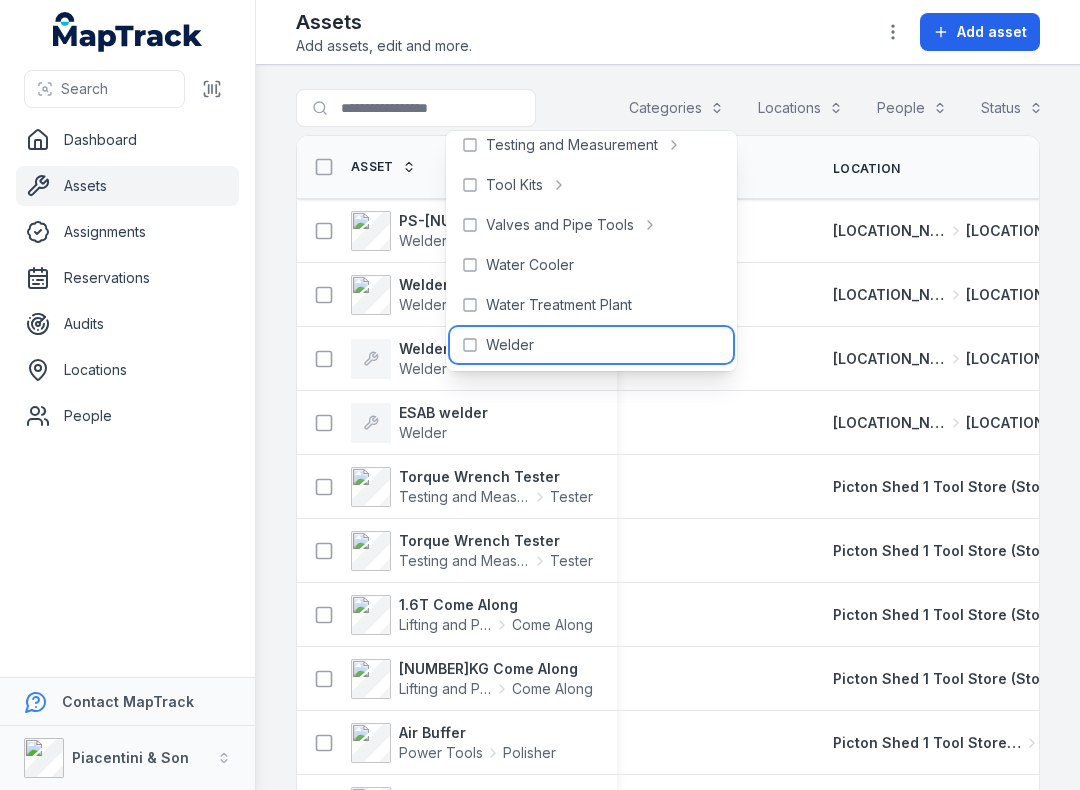 click on "Welder" at bounding box center (510, 345) 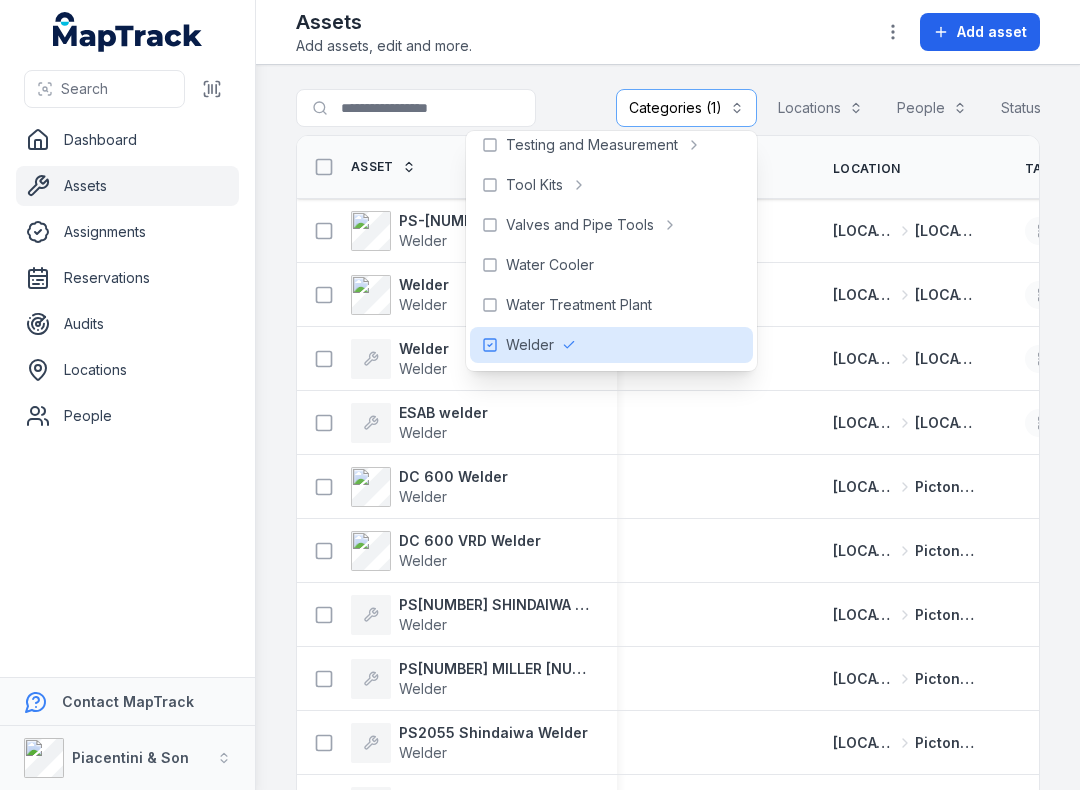 click 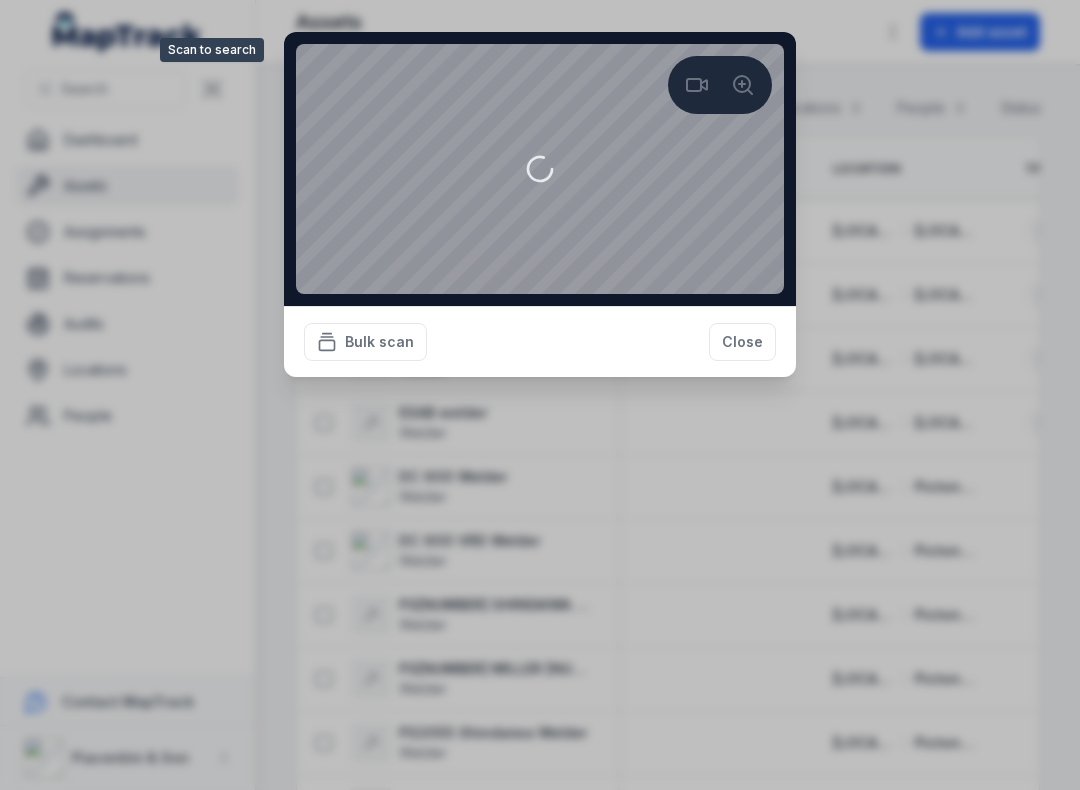 click on "Close" at bounding box center (742, 342) 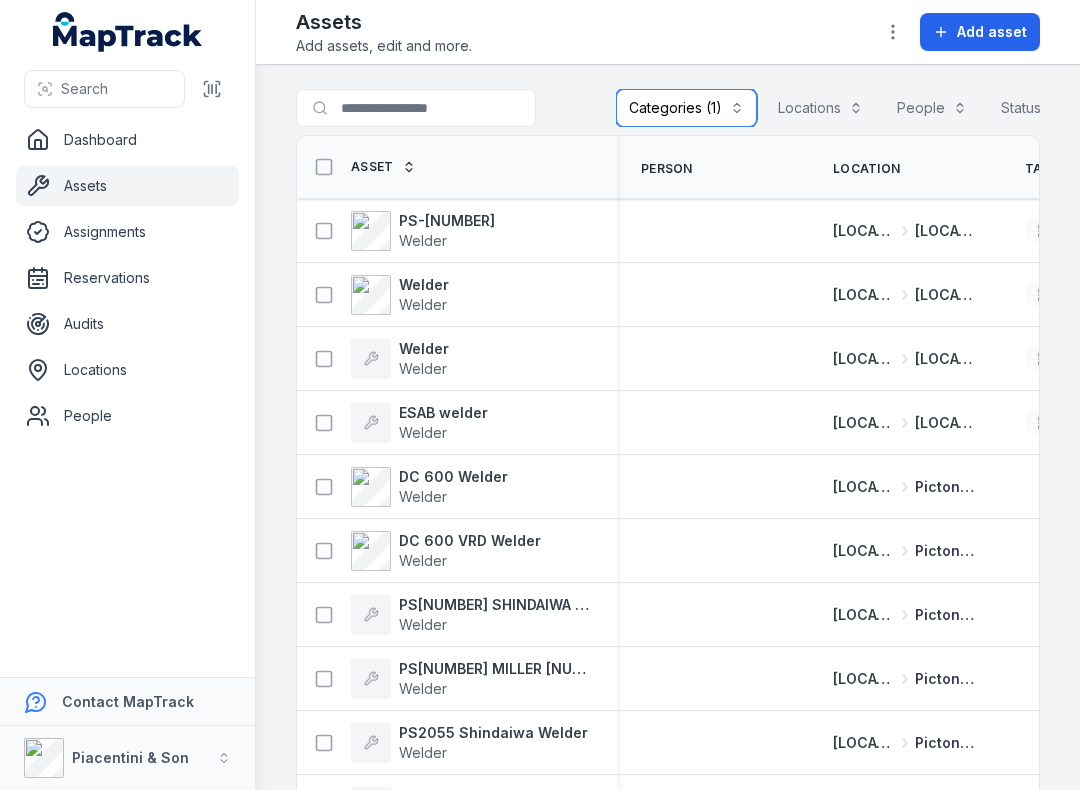scroll, scrollTop: 0, scrollLeft: 0, axis: both 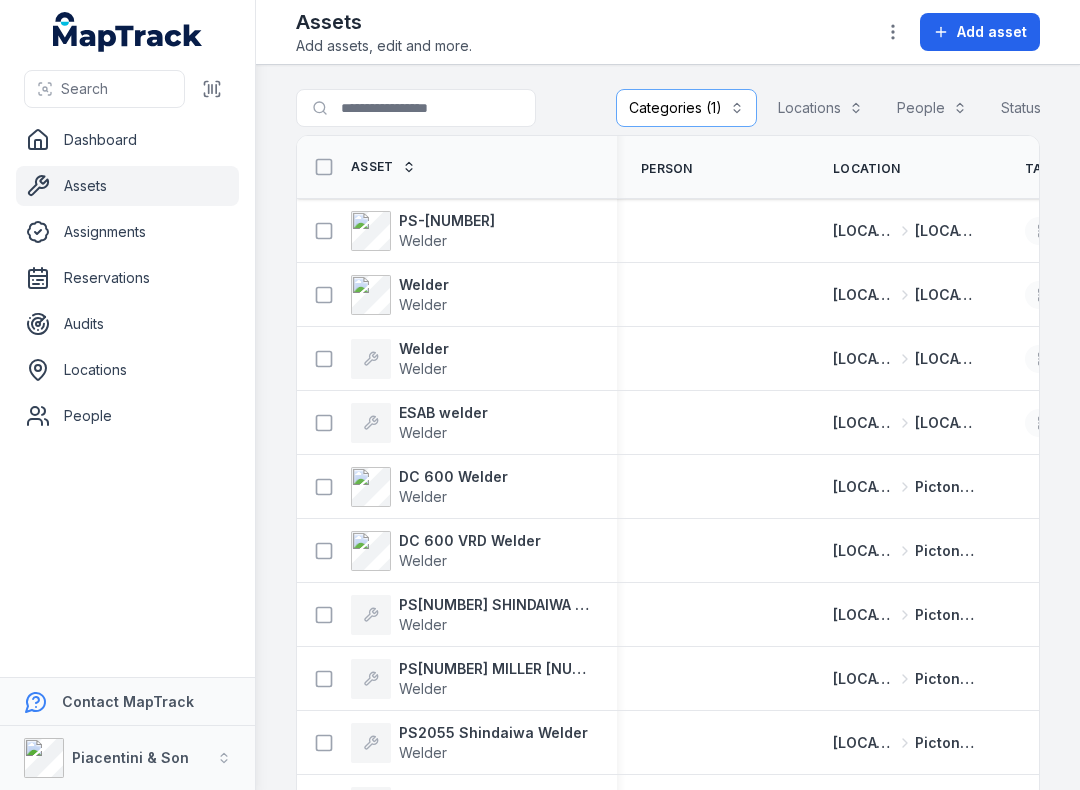 click 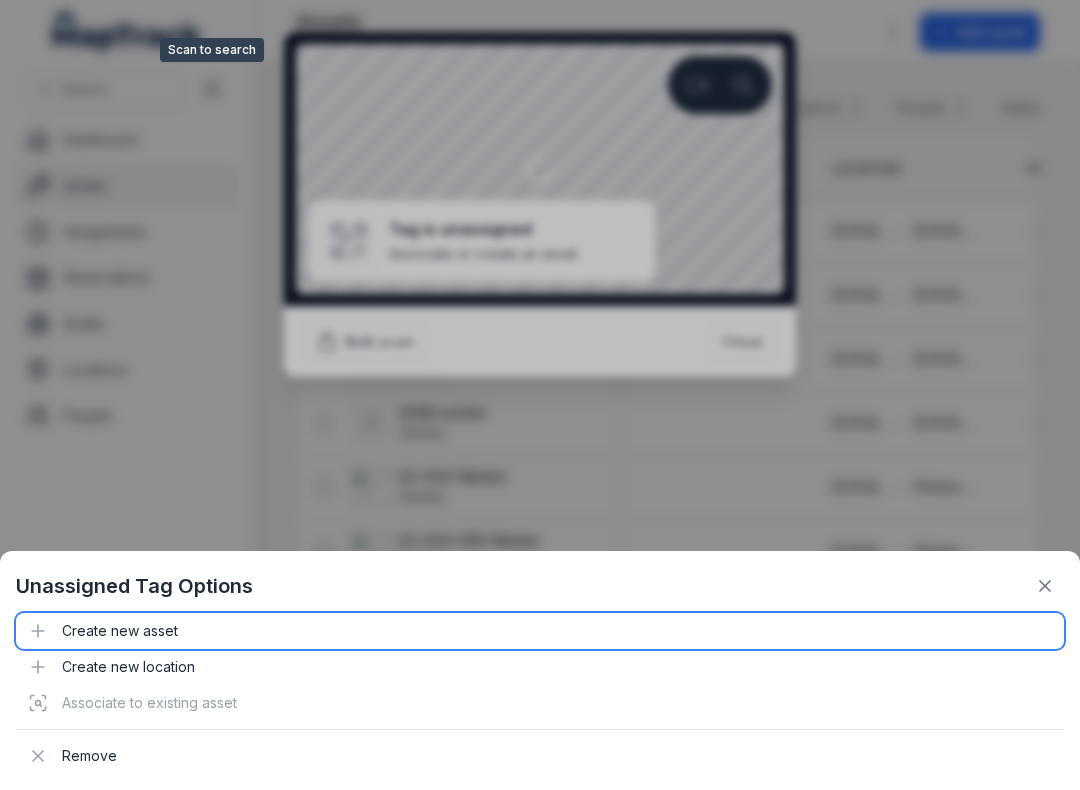click on "Create new asset" at bounding box center (540, 631) 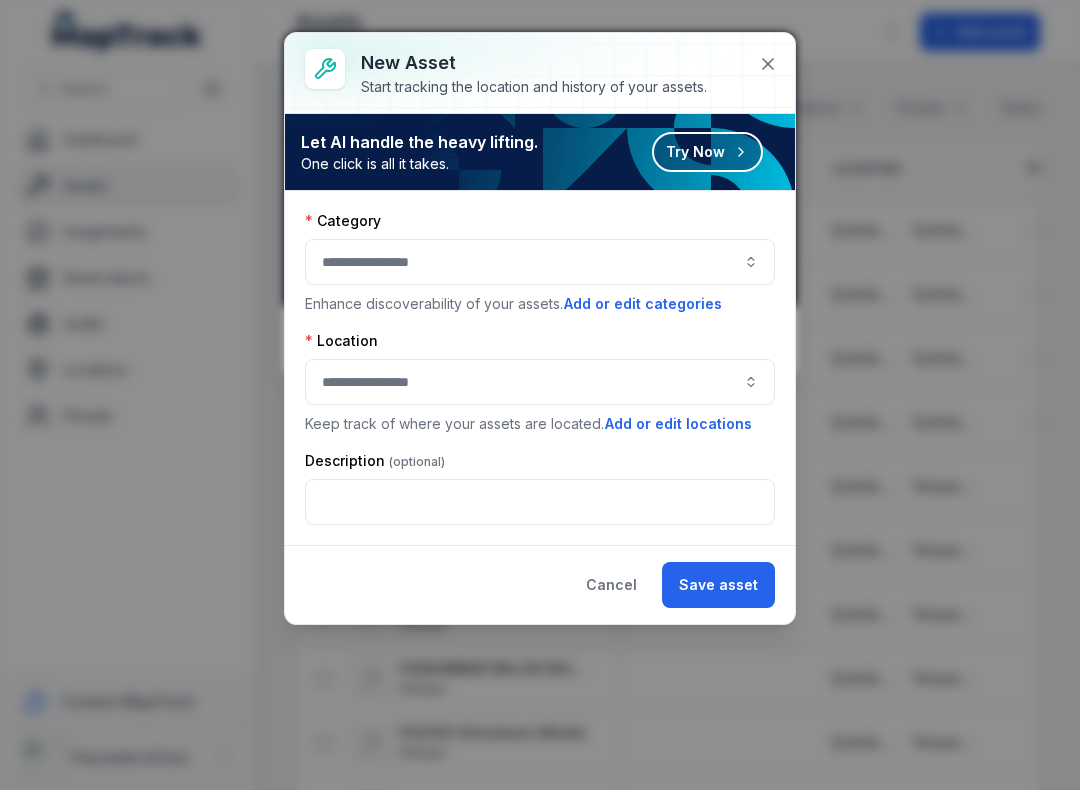 click at bounding box center (540, 262) 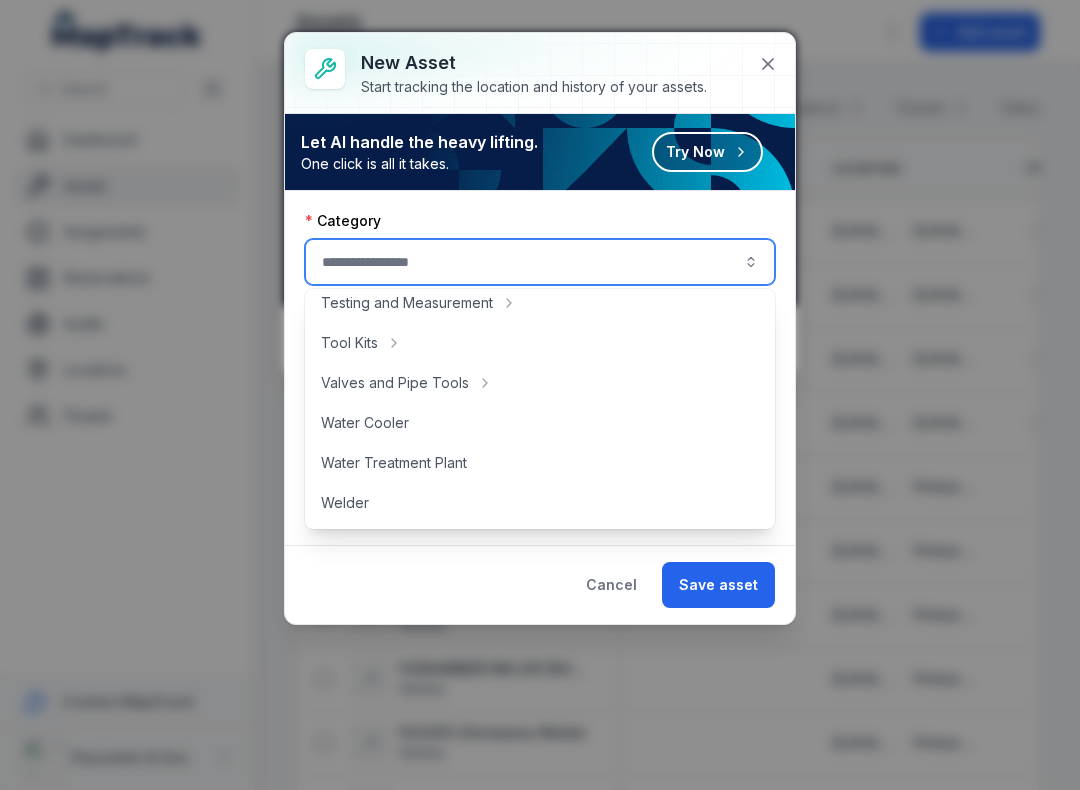 scroll, scrollTop: 892, scrollLeft: 0, axis: vertical 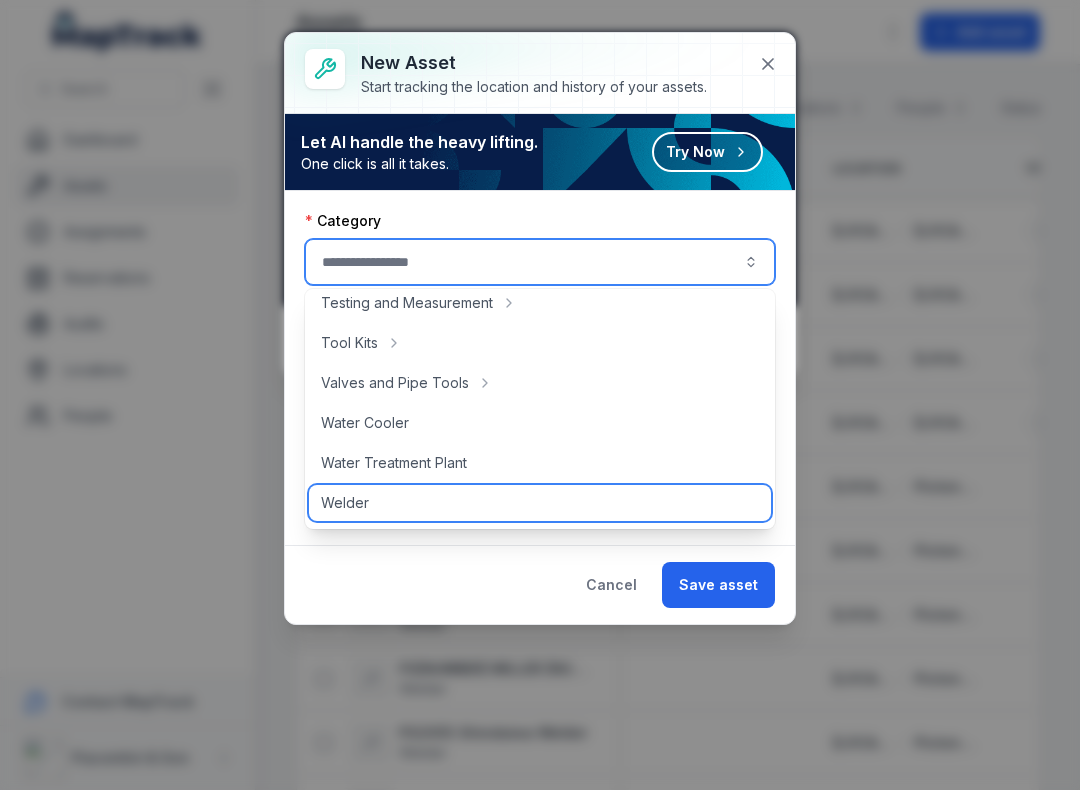 click on "Welder" at bounding box center (540, 503) 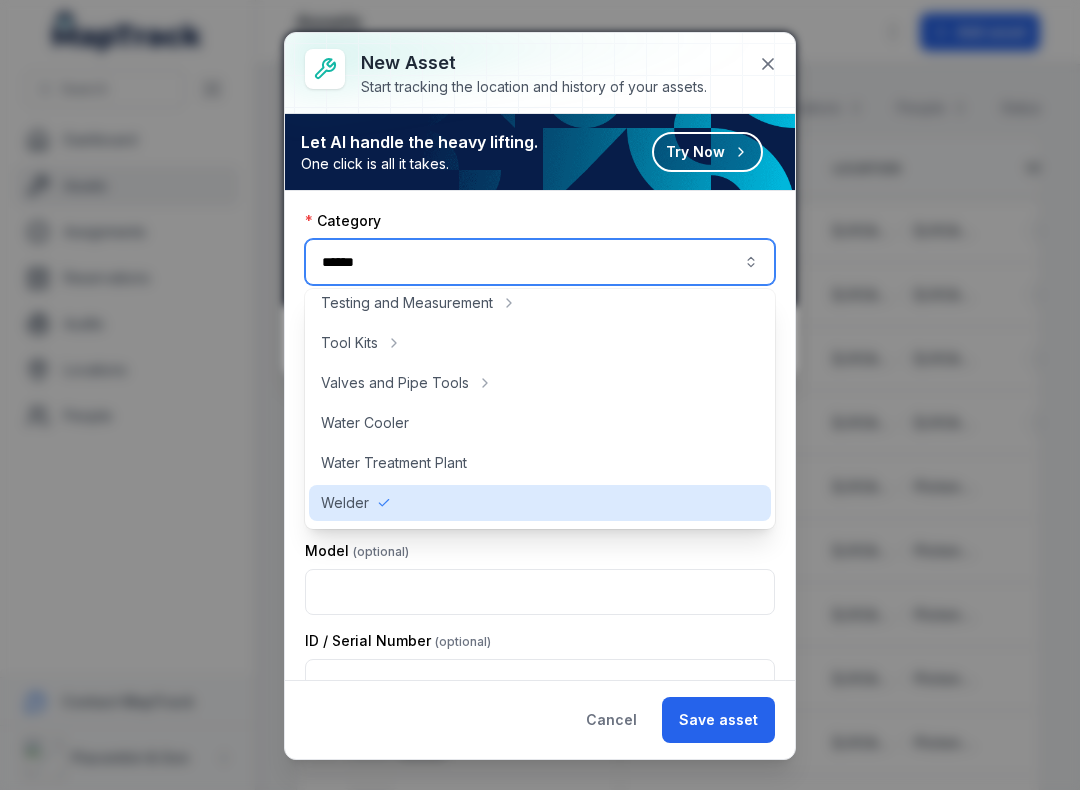 type on "******" 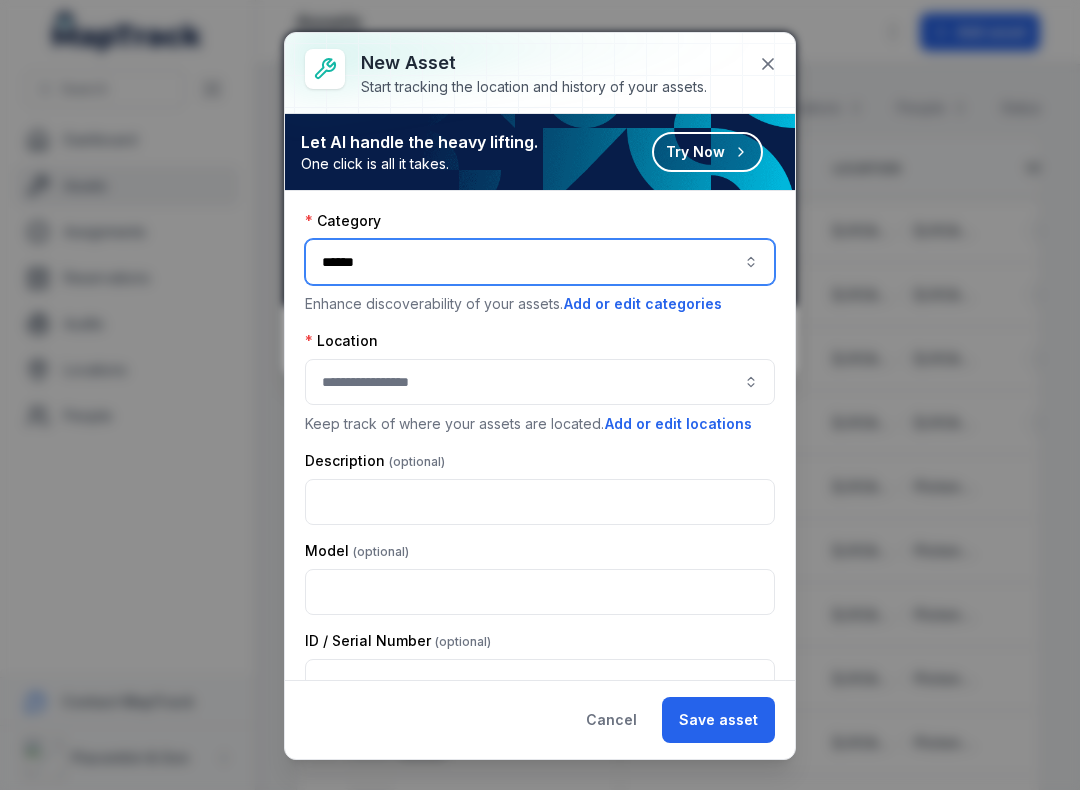 click at bounding box center [540, 382] 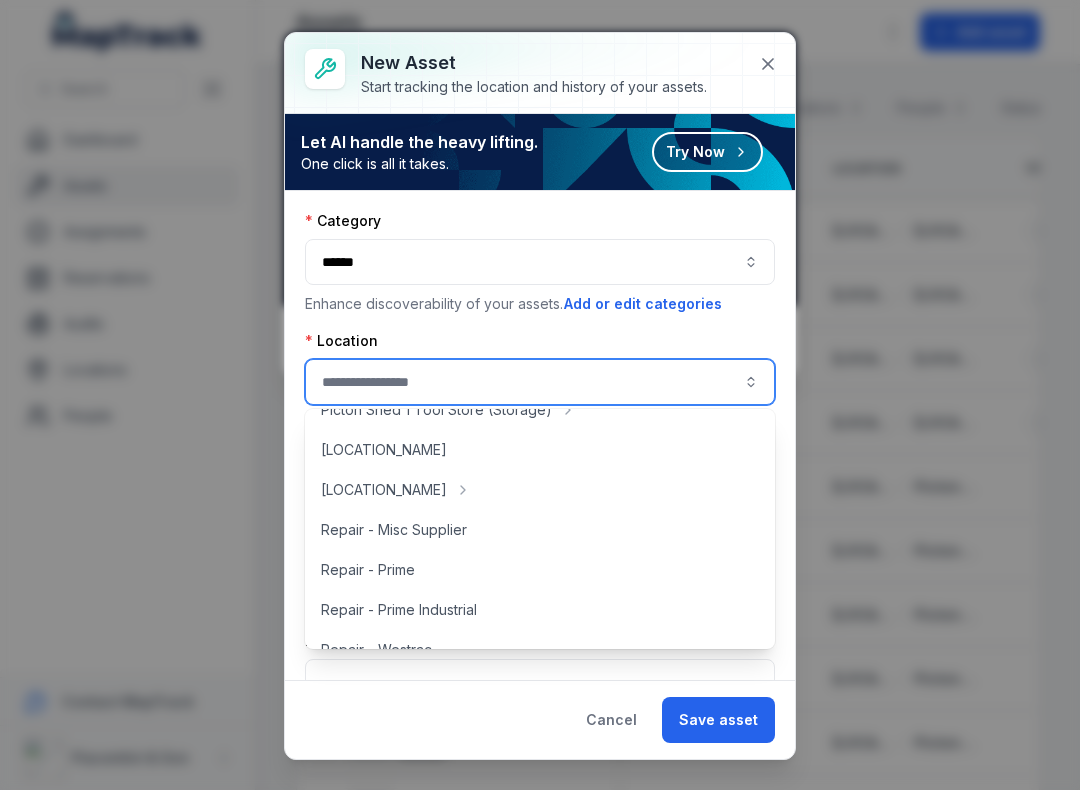 scroll, scrollTop: 424, scrollLeft: 0, axis: vertical 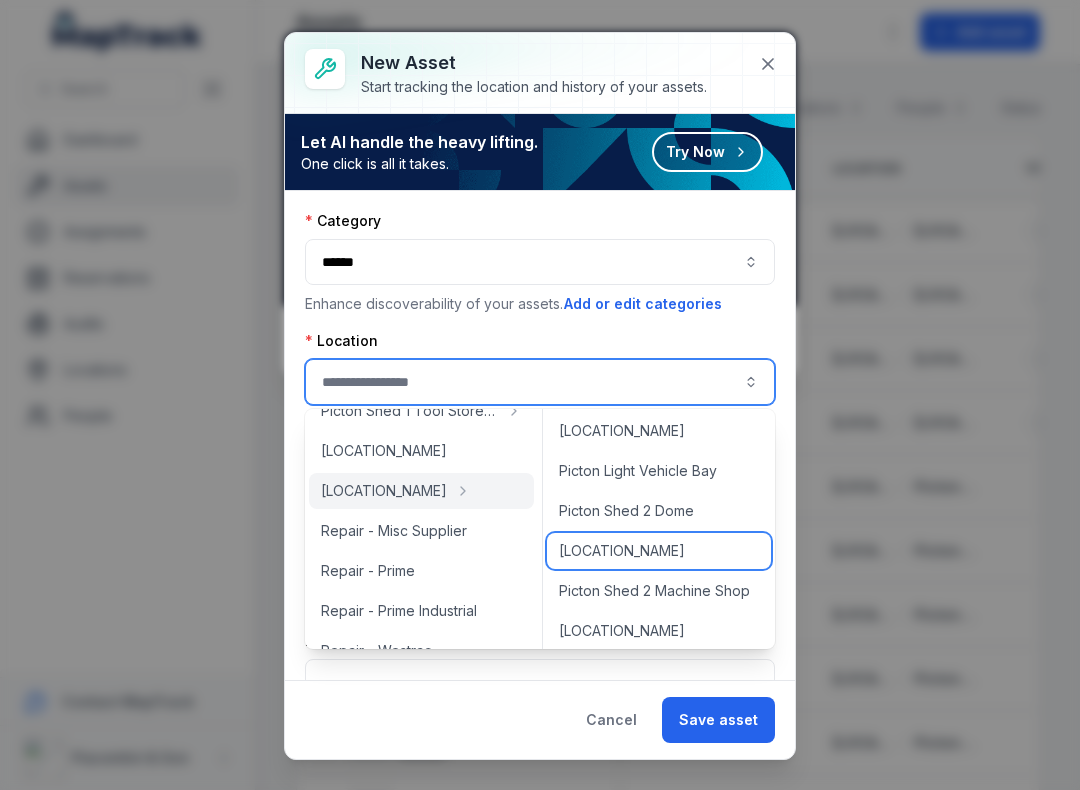 click on "[LOCATION_NAME]" at bounding box center [622, 551] 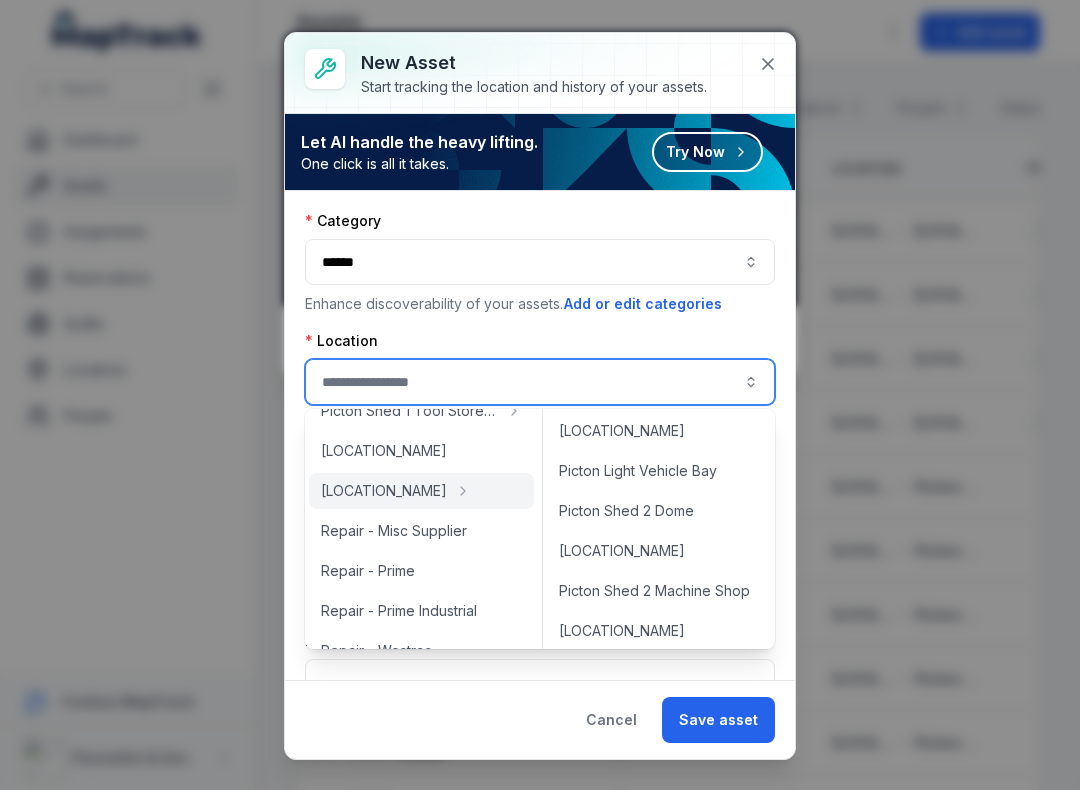 type on "**********" 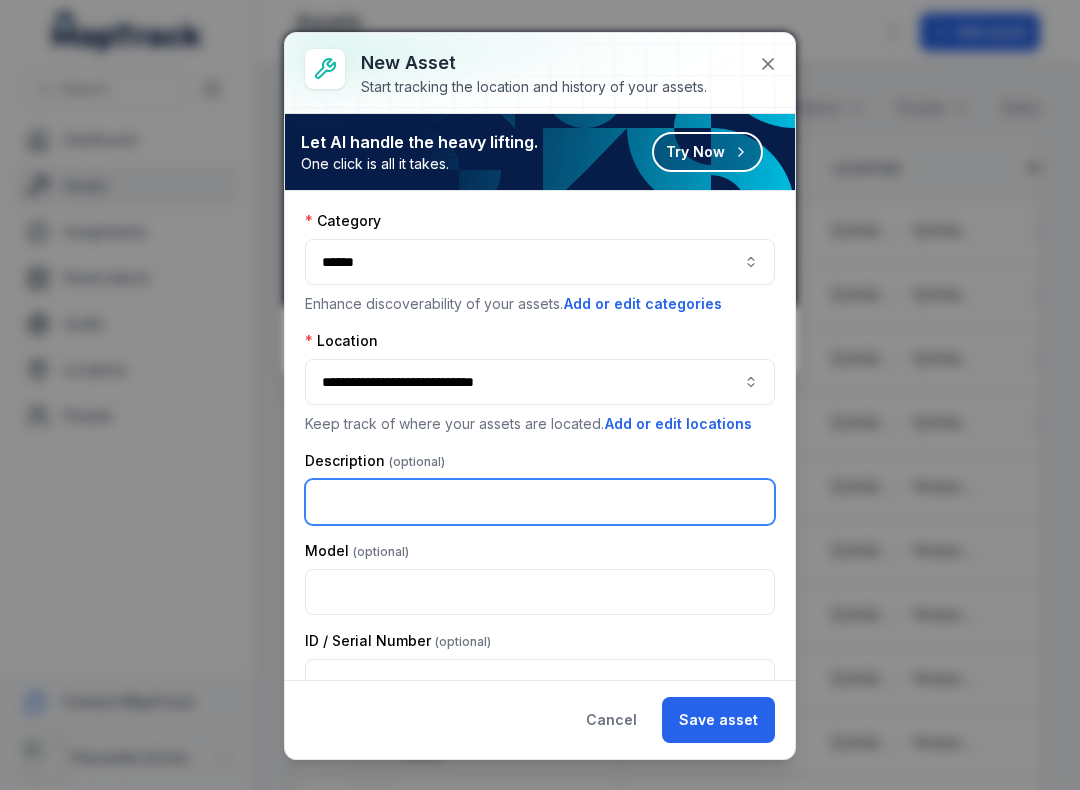 click at bounding box center (540, 502) 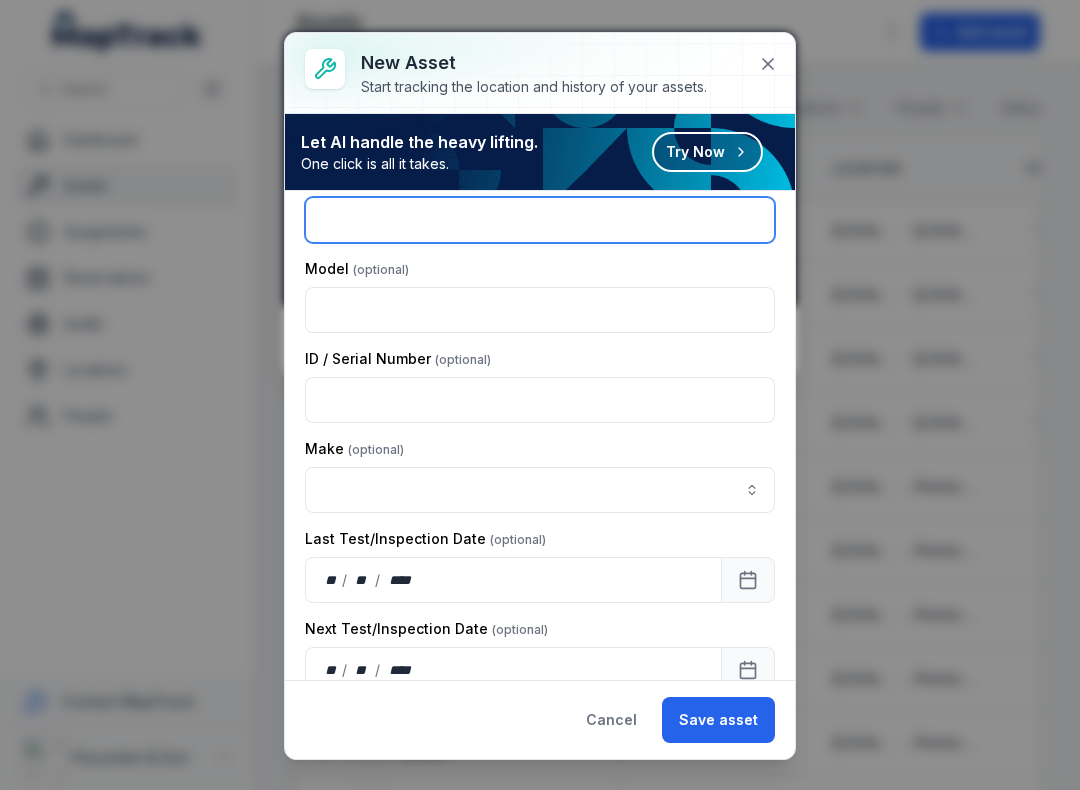 scroll, scrollTop: 288, scrollLeft: 0, axis: vertical 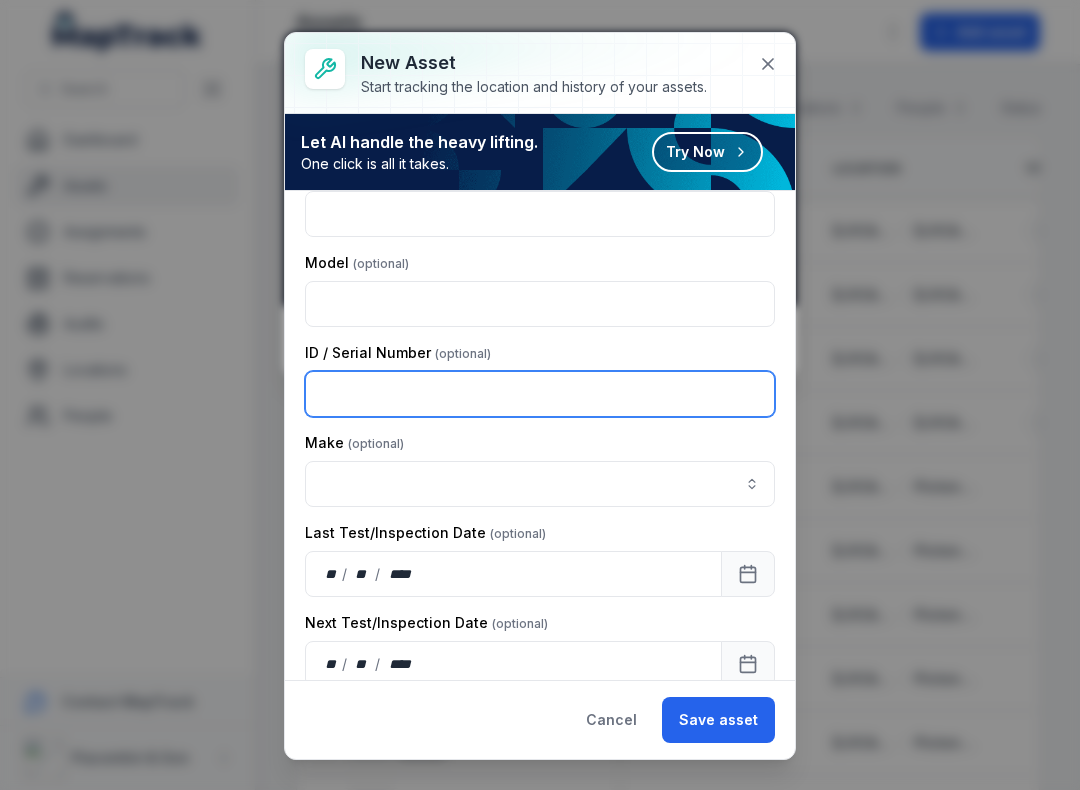 click at bounding box center [540, 394] 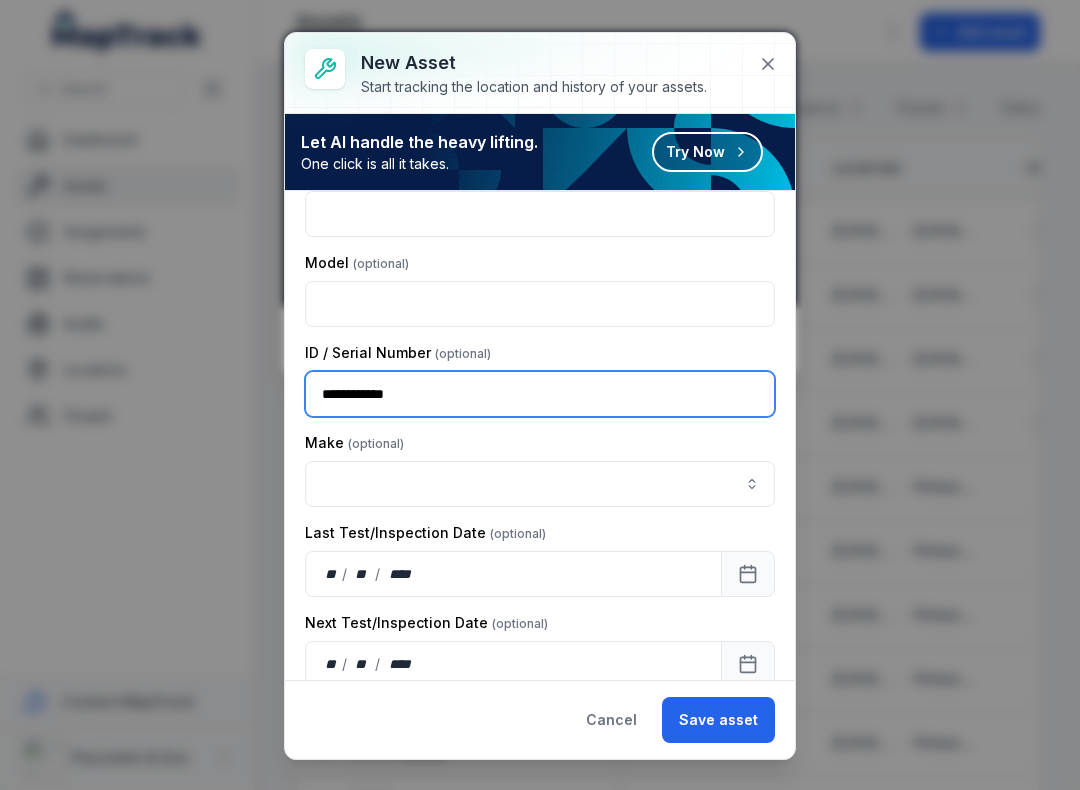 type on "**********" 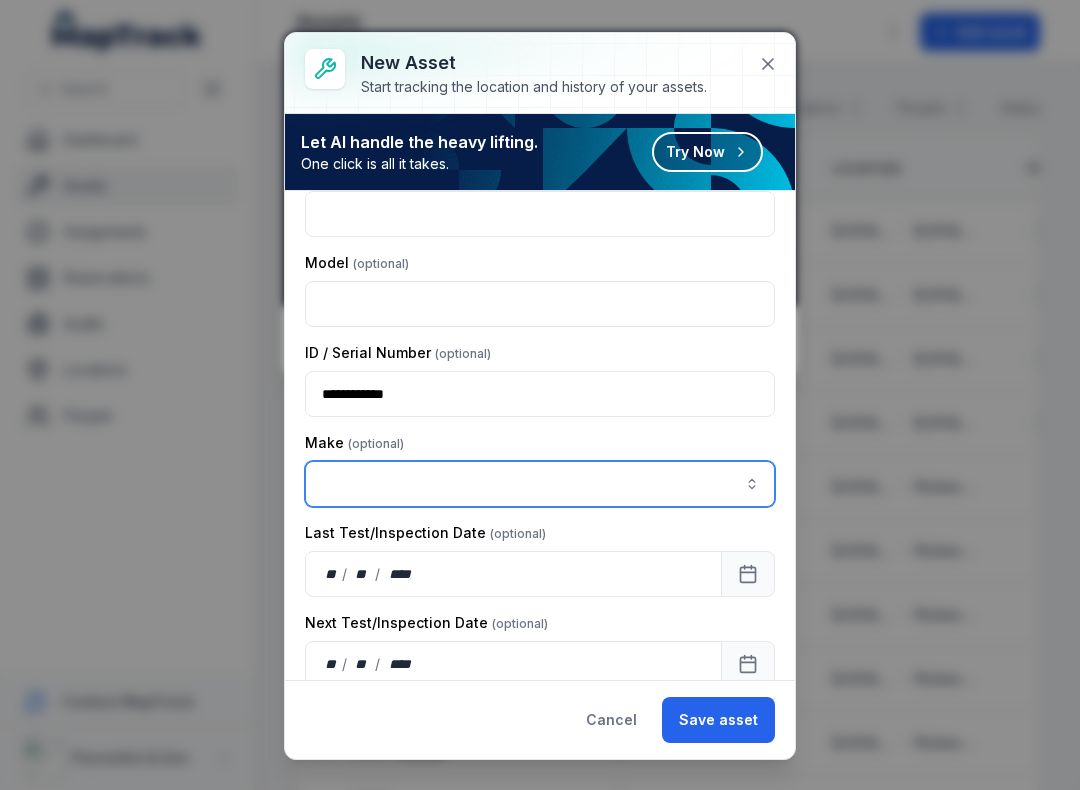 click at bounding box center [752, 484] 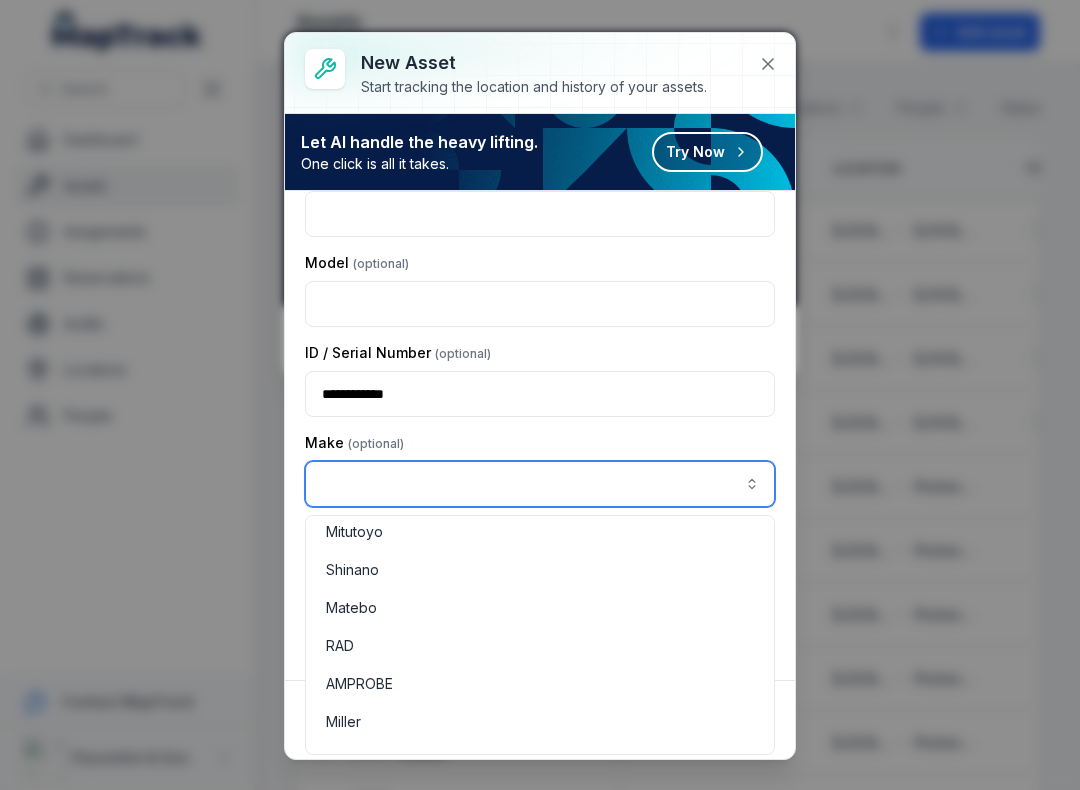 scroll, scrollTop: 881, scrollLeft: 0, axis: vertical 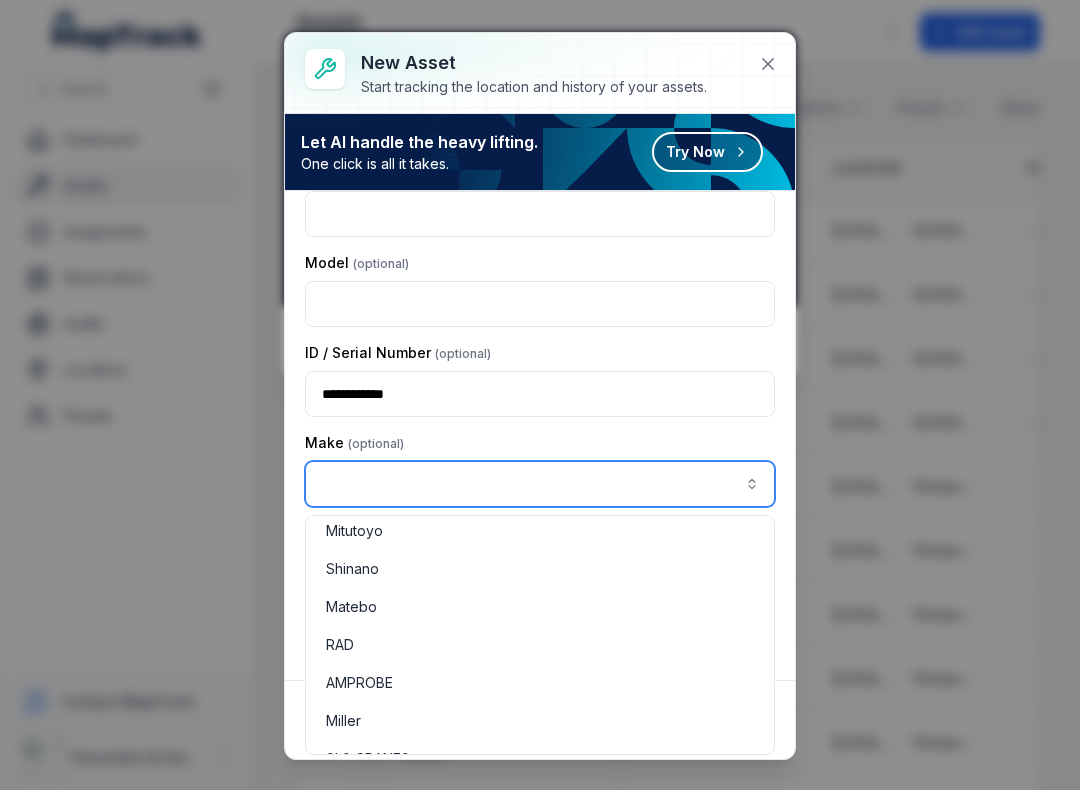 type on "***" 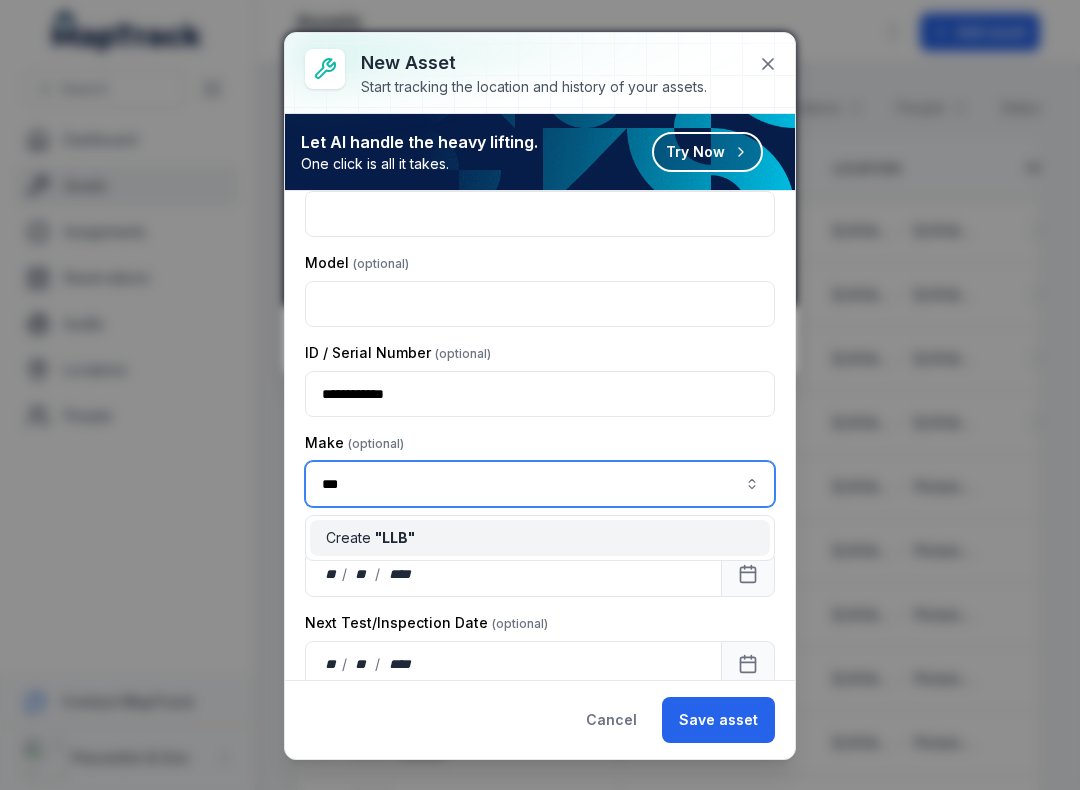 scroll, scrollTop: 0, scrollLeft: 0, axis: both 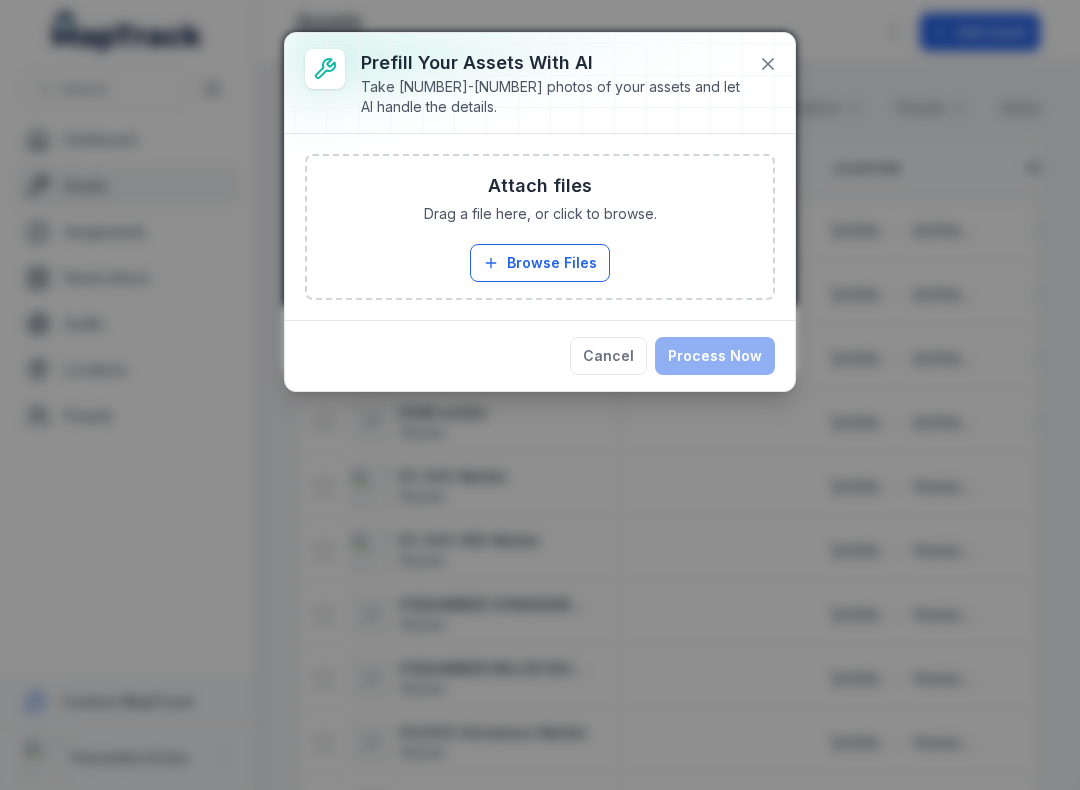 click 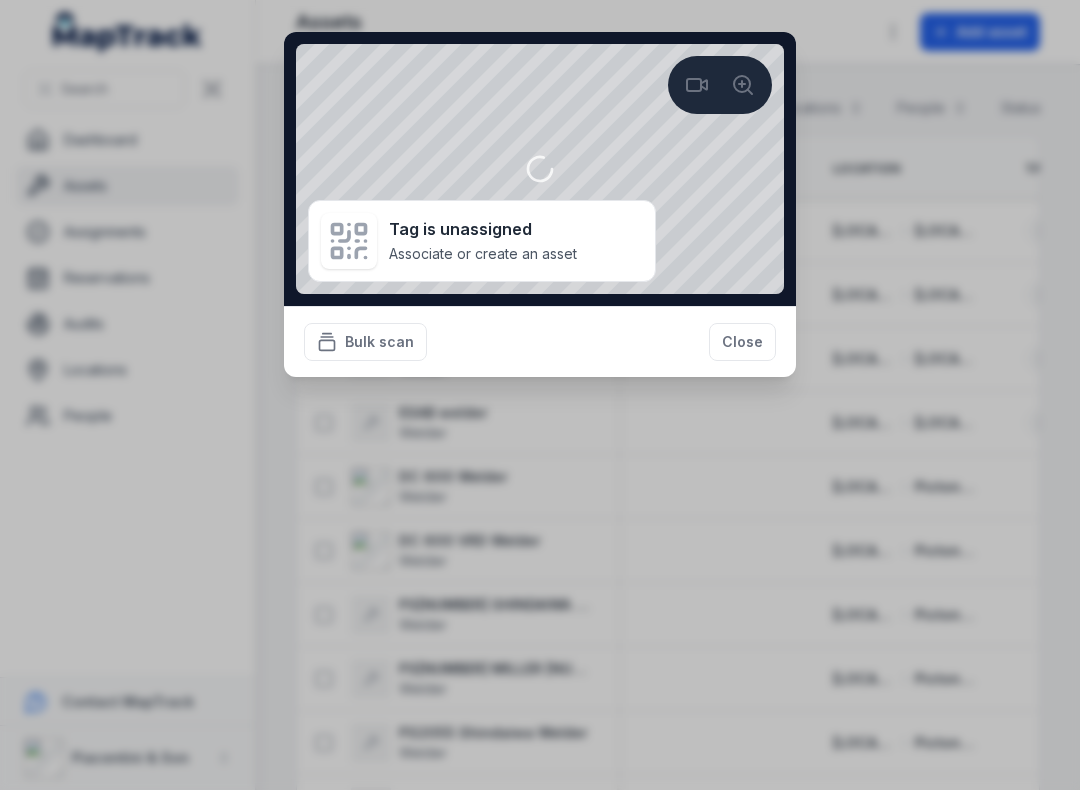 click on "Close" at bounding box center [742, 342] 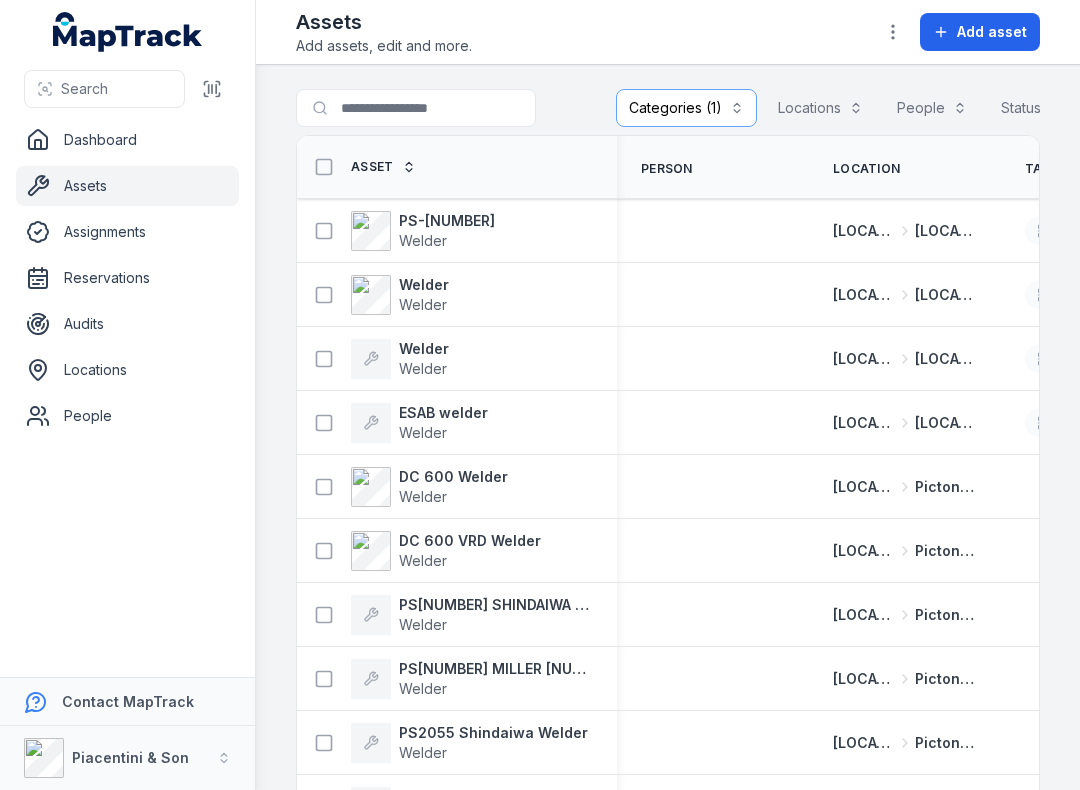 click 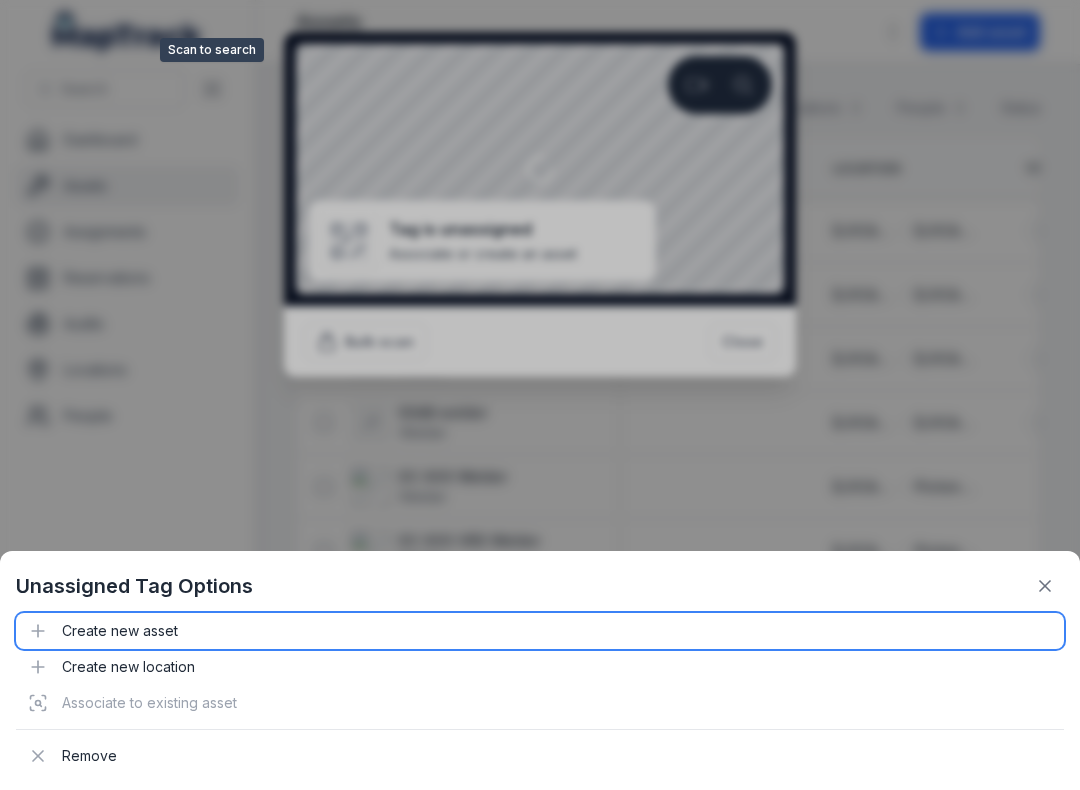 click on "Create new asset" at bounding box center [540, 631] 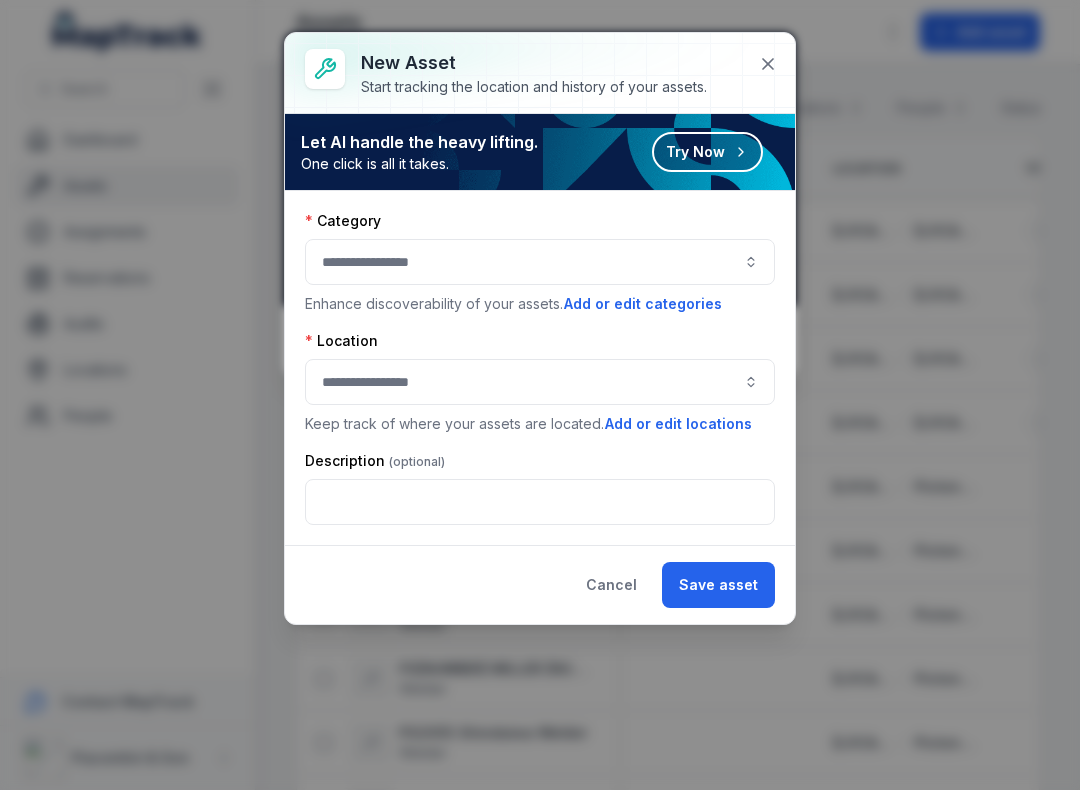 click at bounding box center [540, 262] 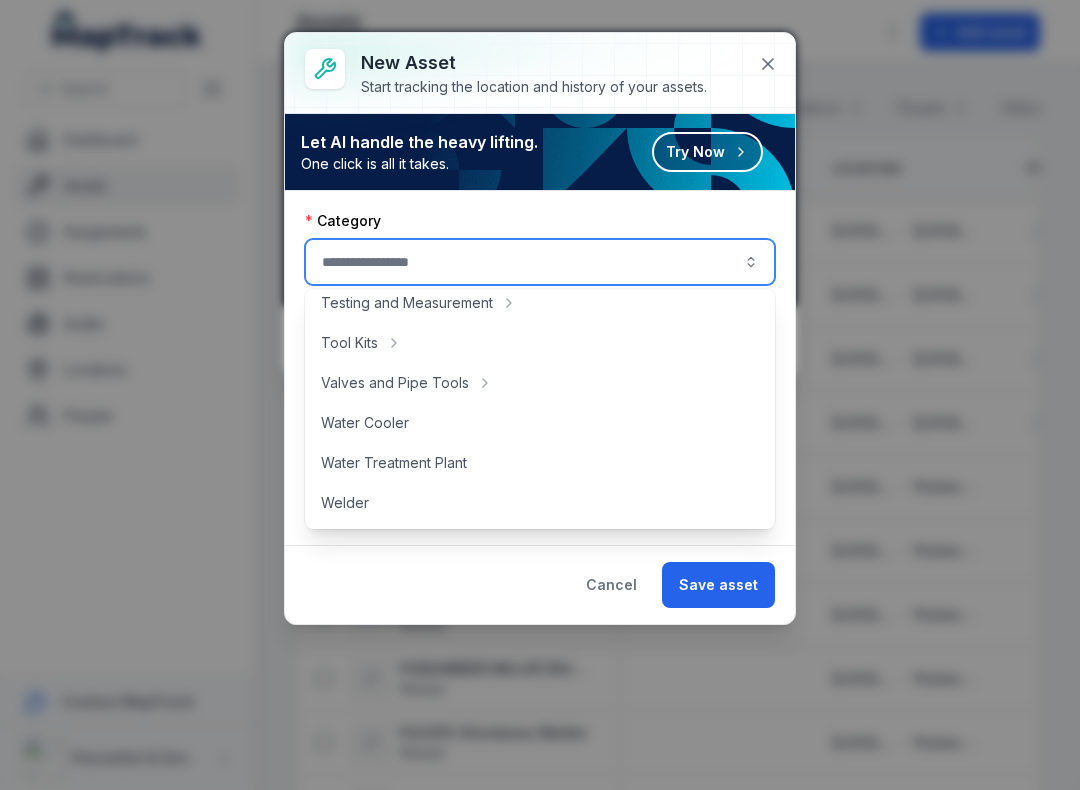 scroll, scrollTop: 892, scrollLeft: 0, axis: vertical 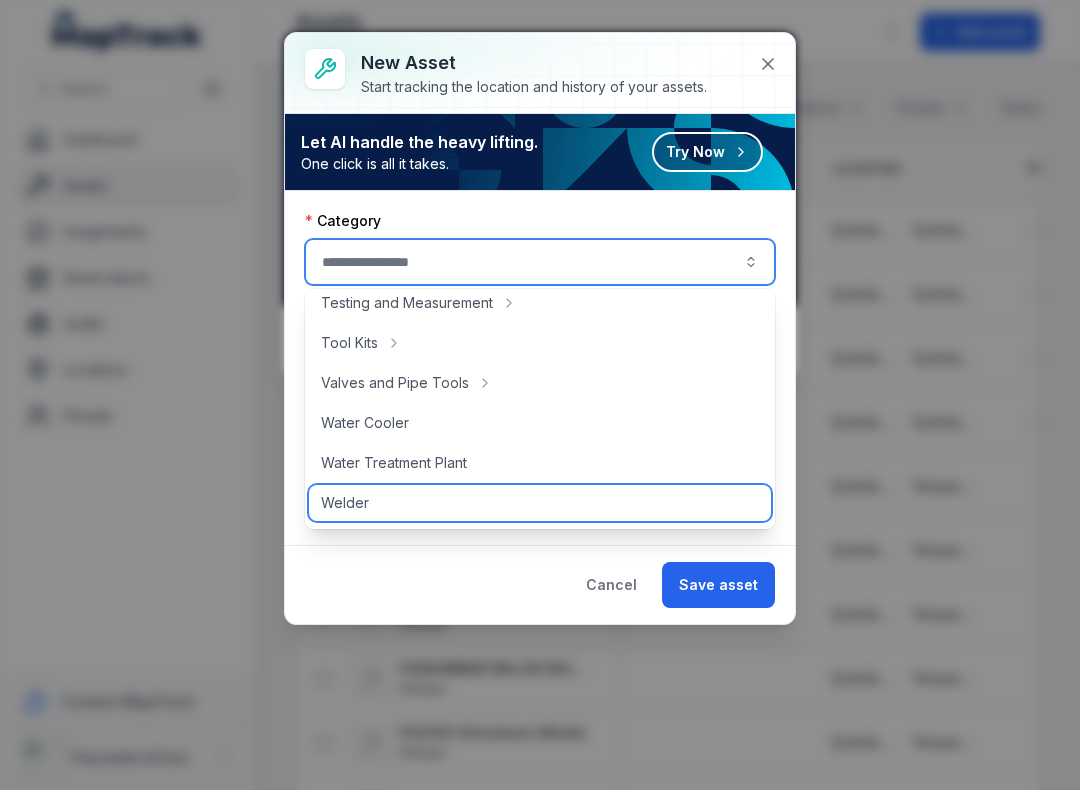 click on "Welder" at bounding box center (345, 503) 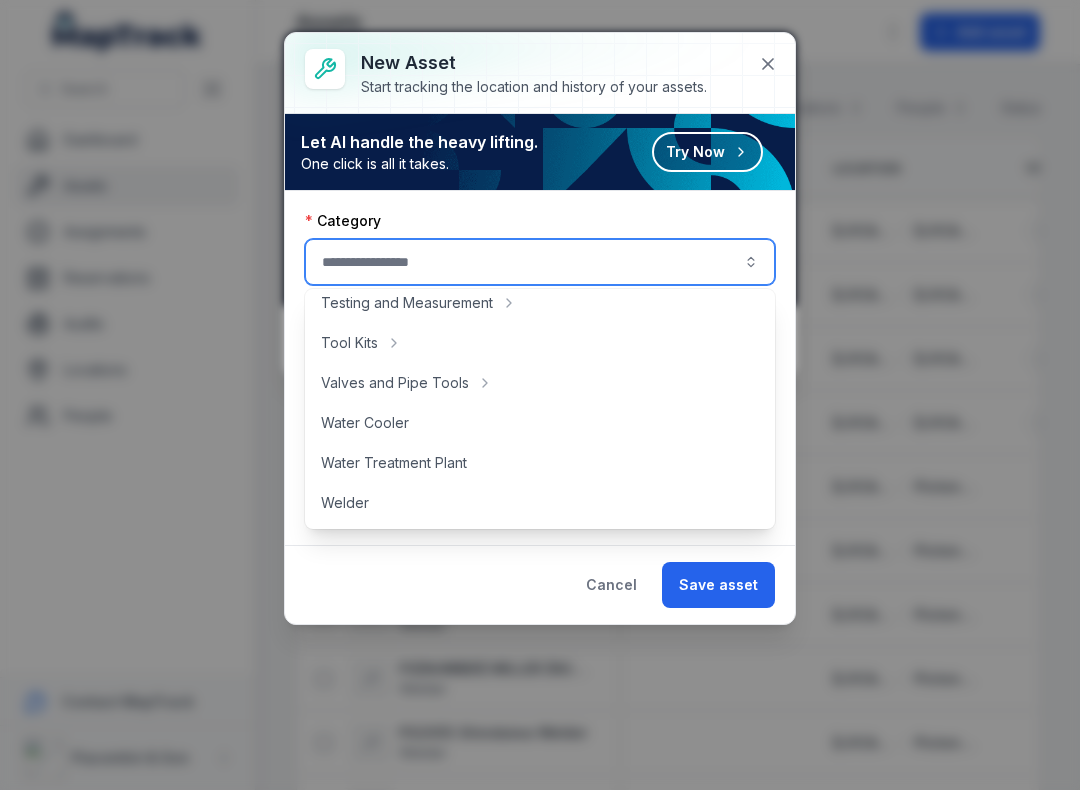 type on "******" 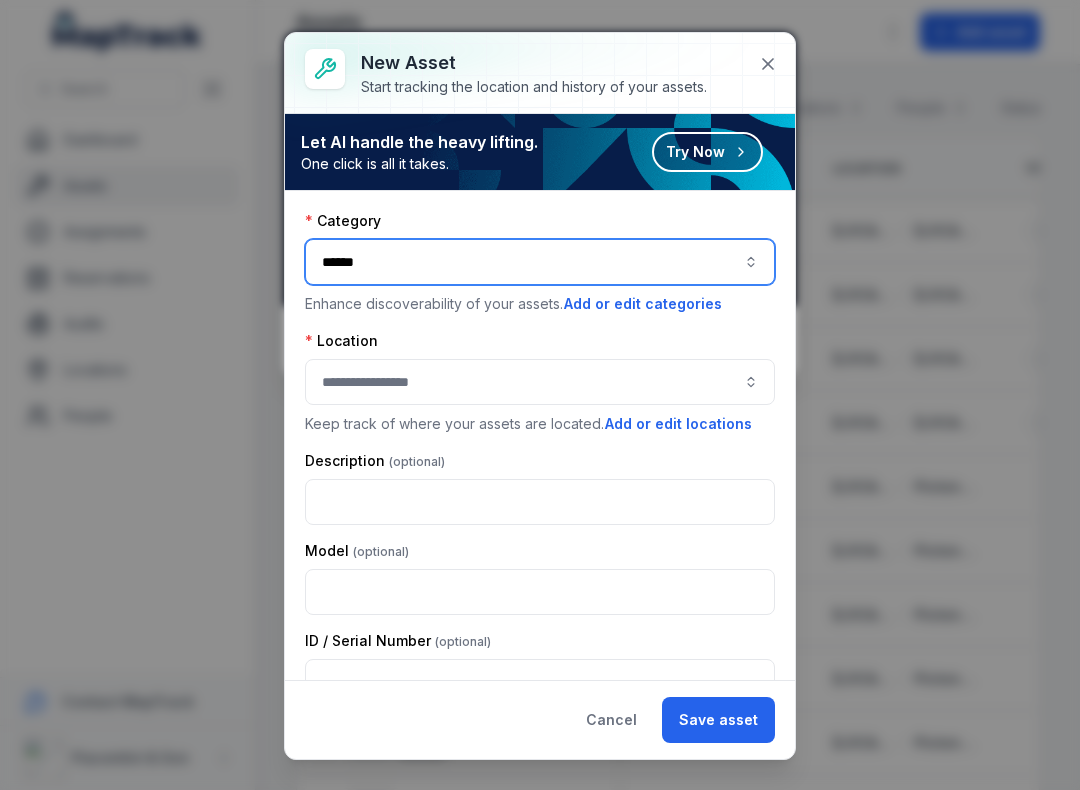 click at bounding box center [540, 382] 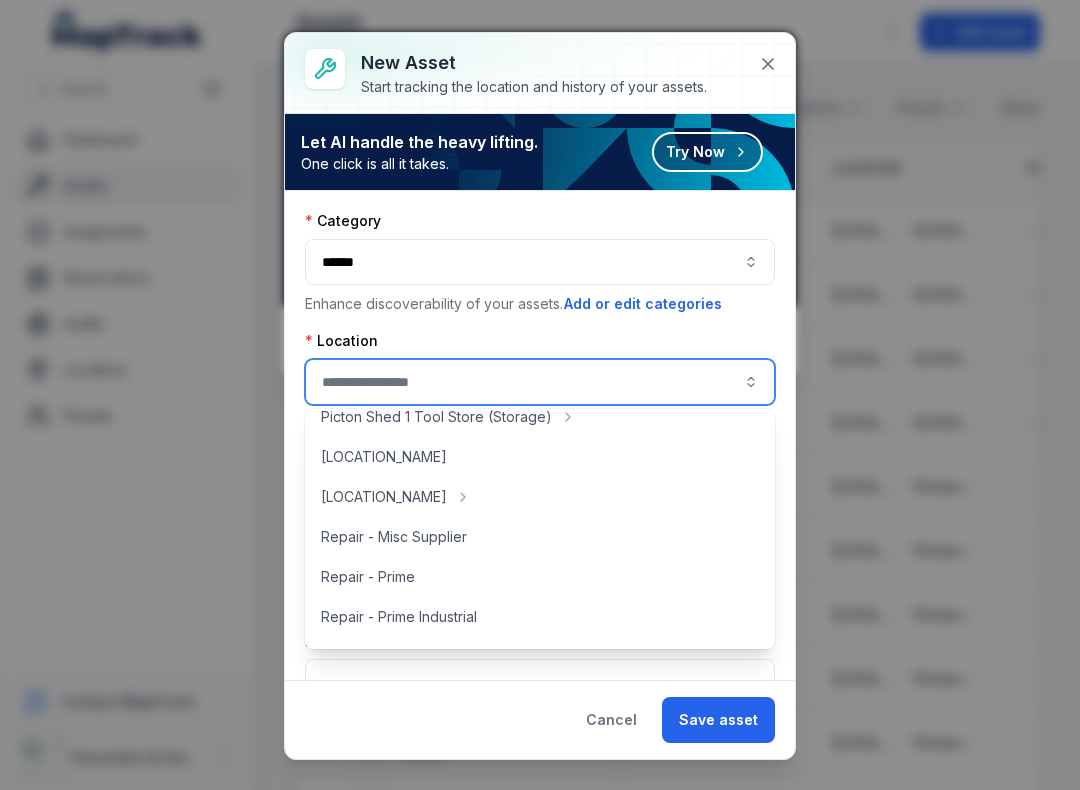 scroll, scrollTop: 391, scrollLeft: 0, axis: vertical 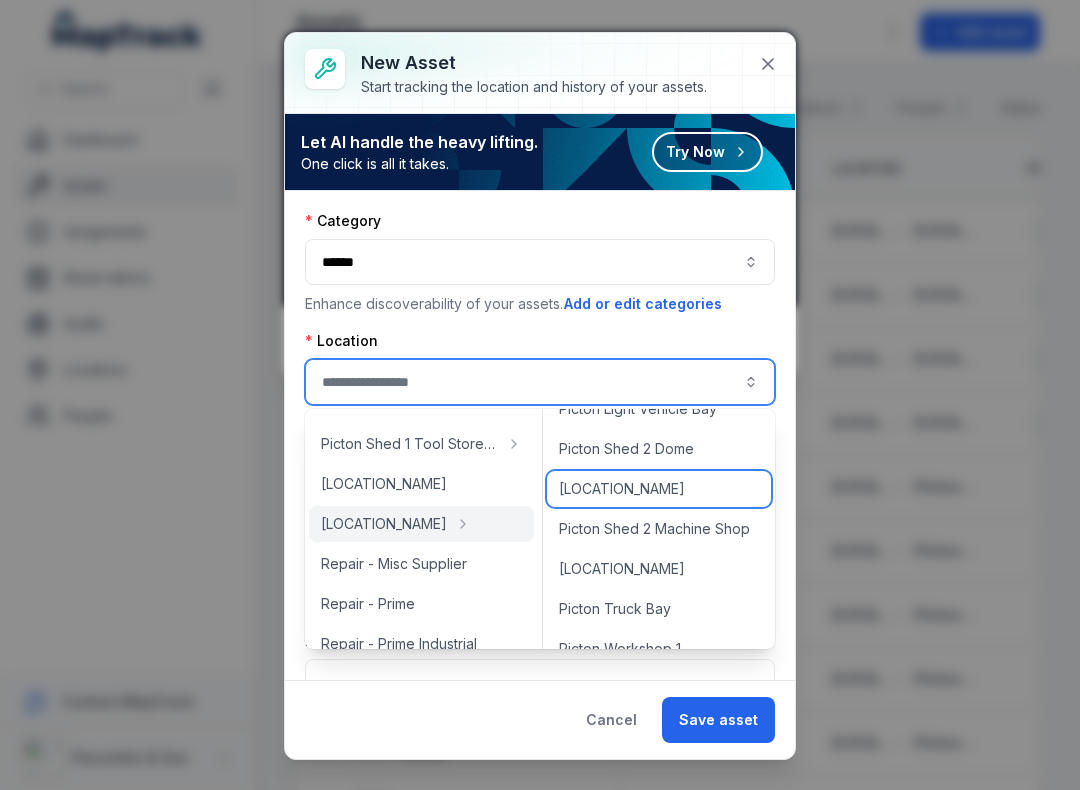 click on "[LOCATION_NAME]" at bounding box center [622, 489] 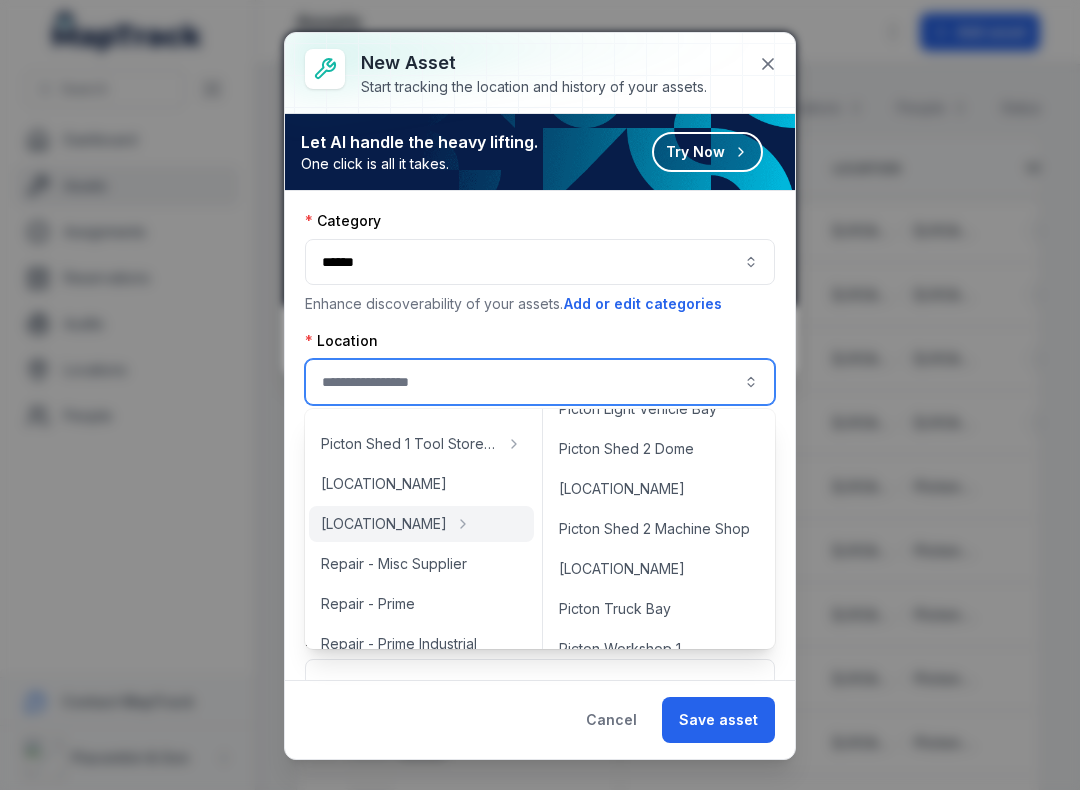 type on "**********" 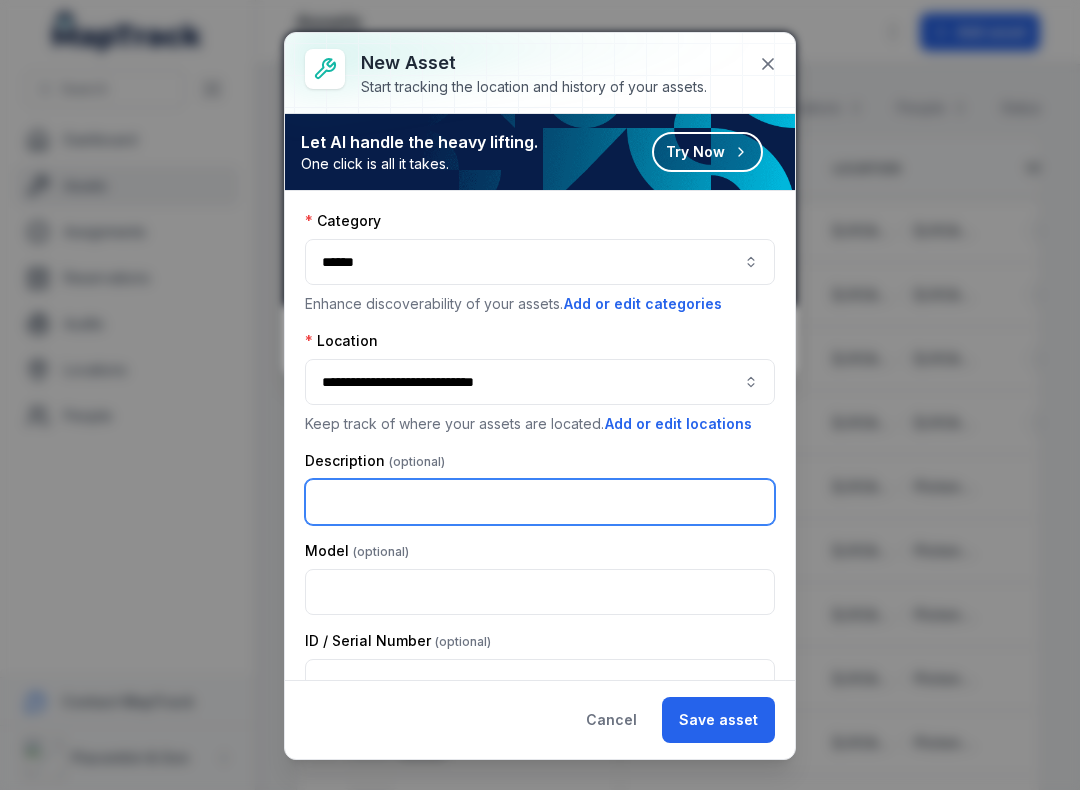 click at bounding box center [540, 502] 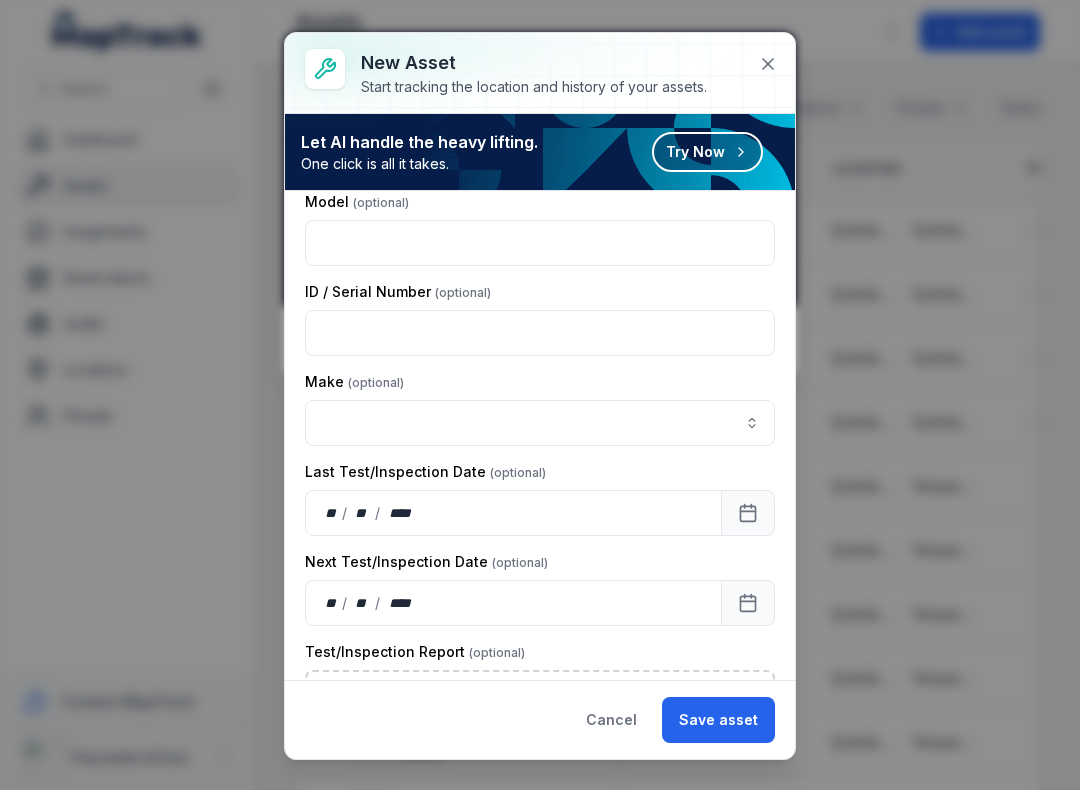 scroll, scrollTop: 351, scrollLeft: 0, axis: vertical 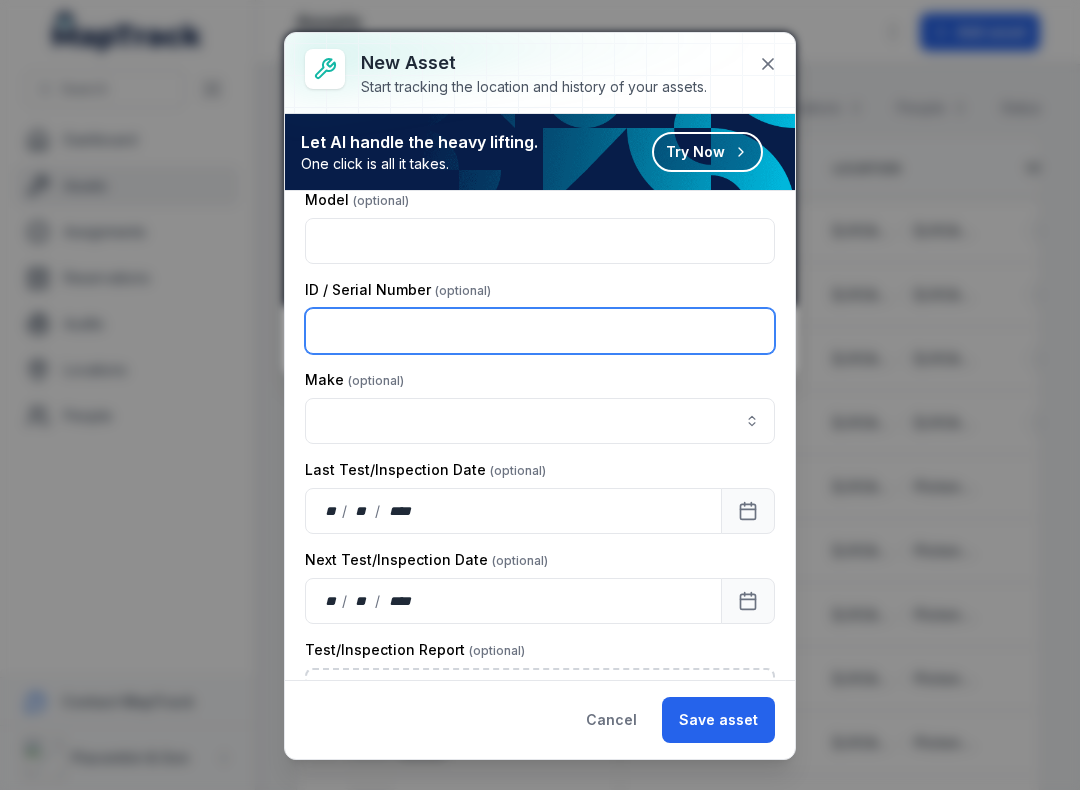 click at bounding box center [540, 331] 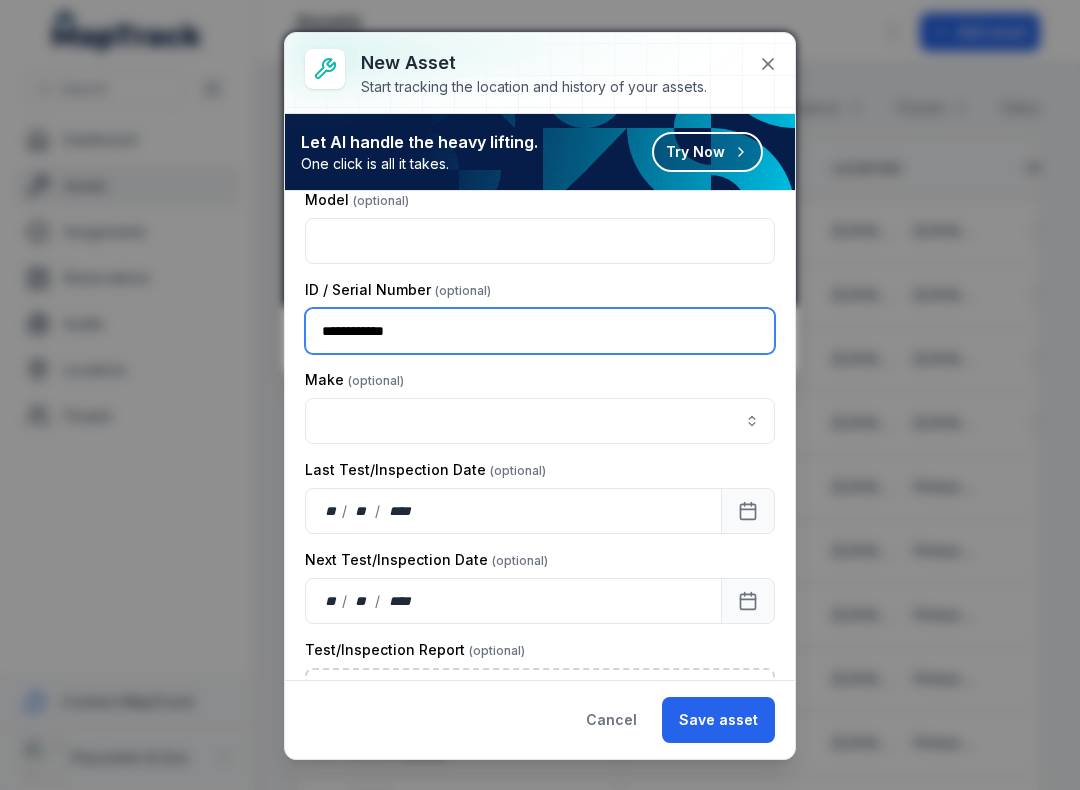 type on "**********" 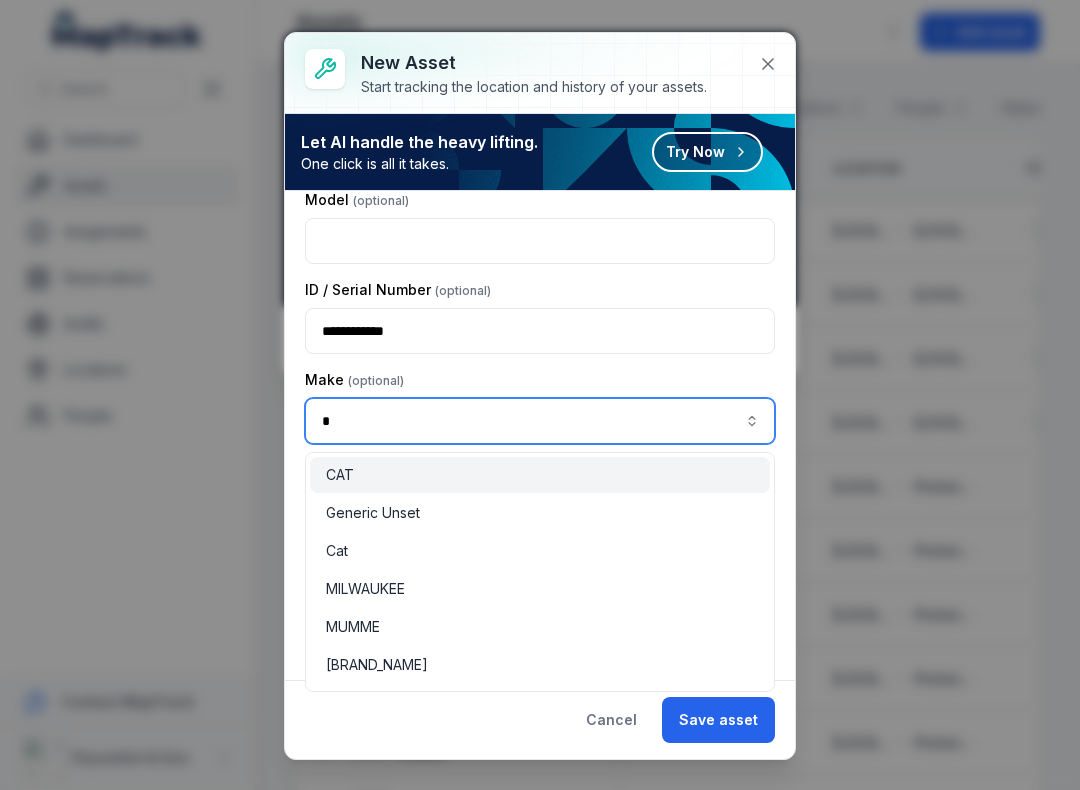 type on "*" 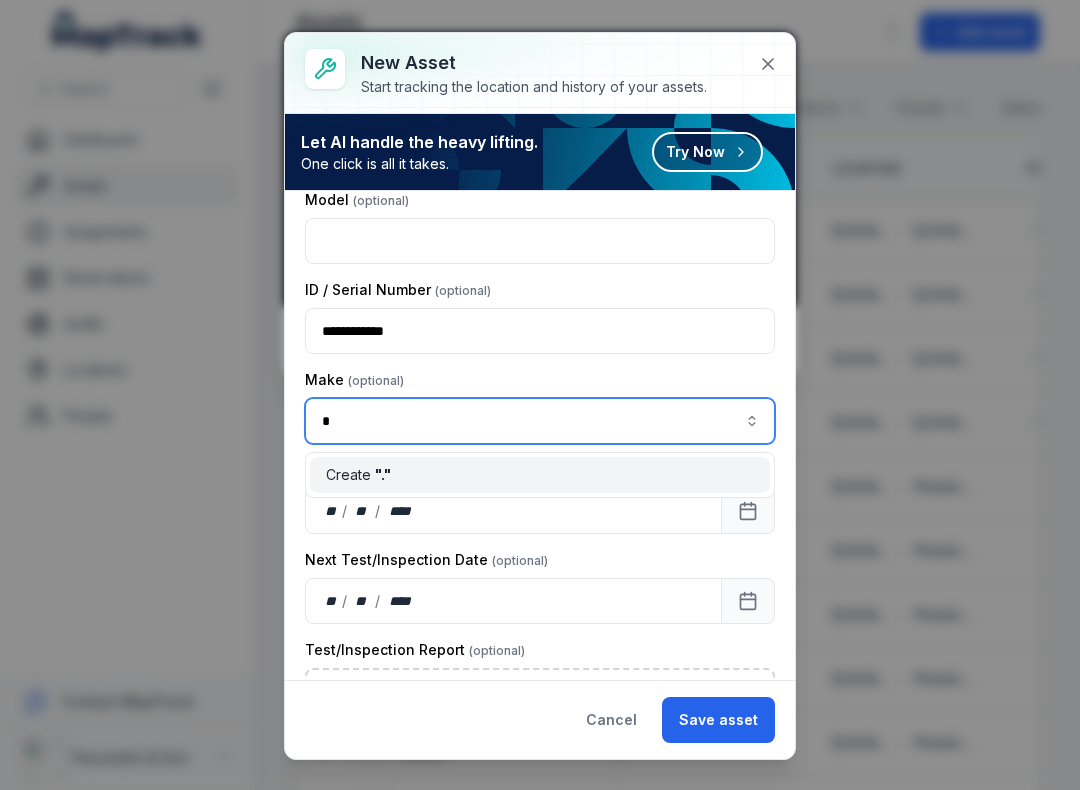 click at bounding box center [752, 421] 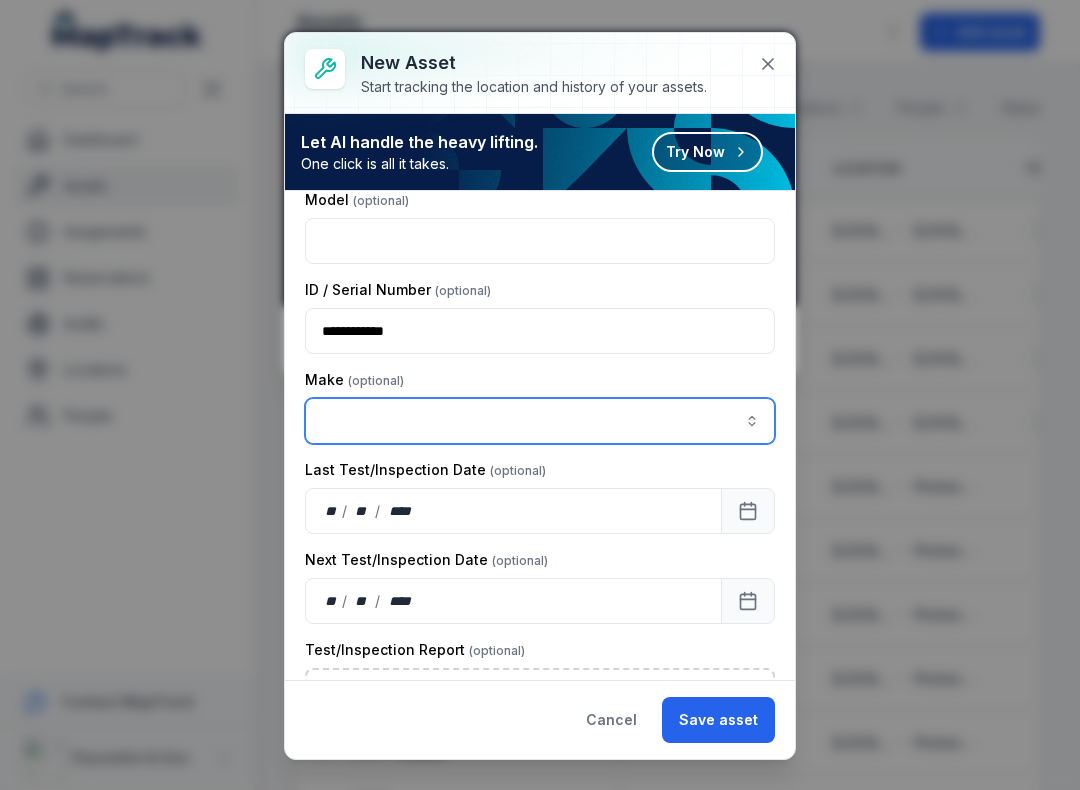 click at bounding box center [540, 421] 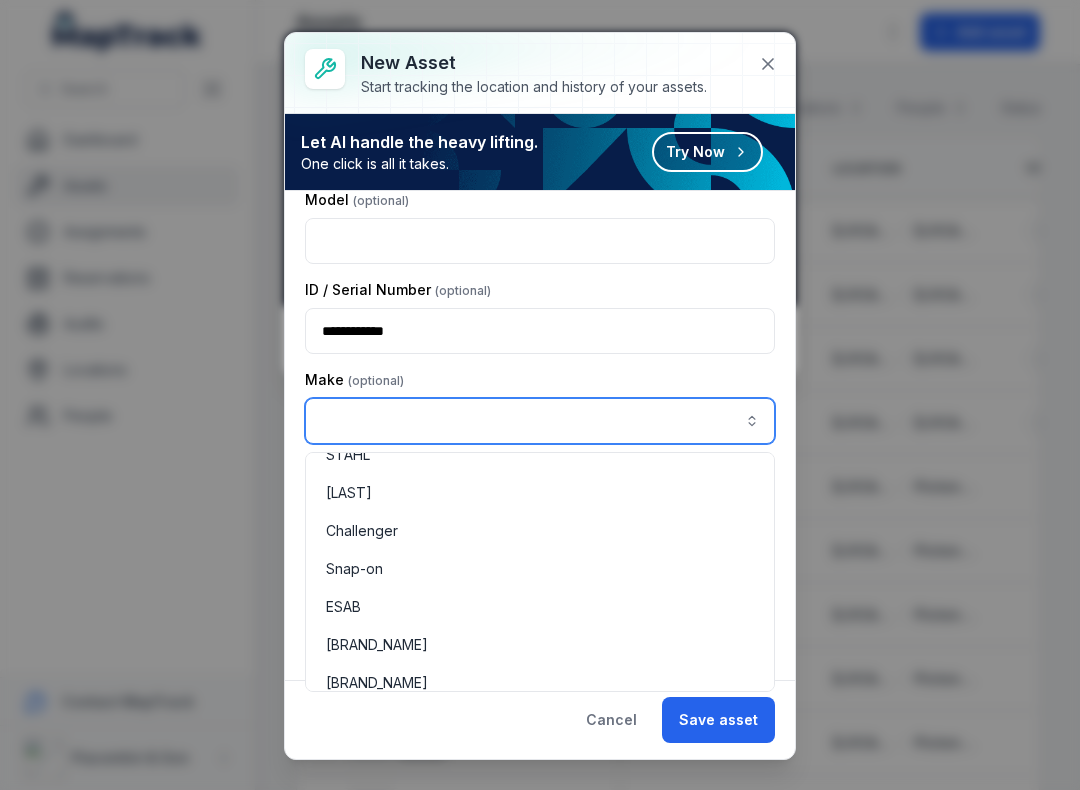 scroll, scrollTop: 422, scrollLeft: 0, axis: vertical 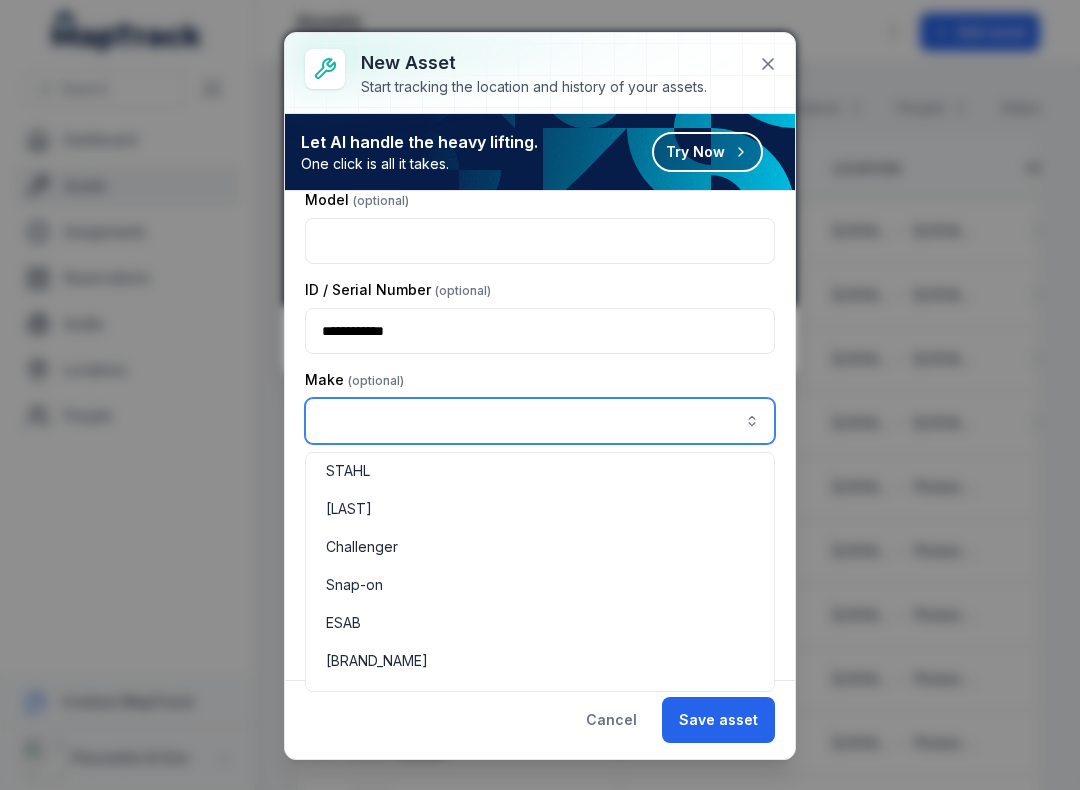 click on "ESAB" at bounding box center [540, 623] 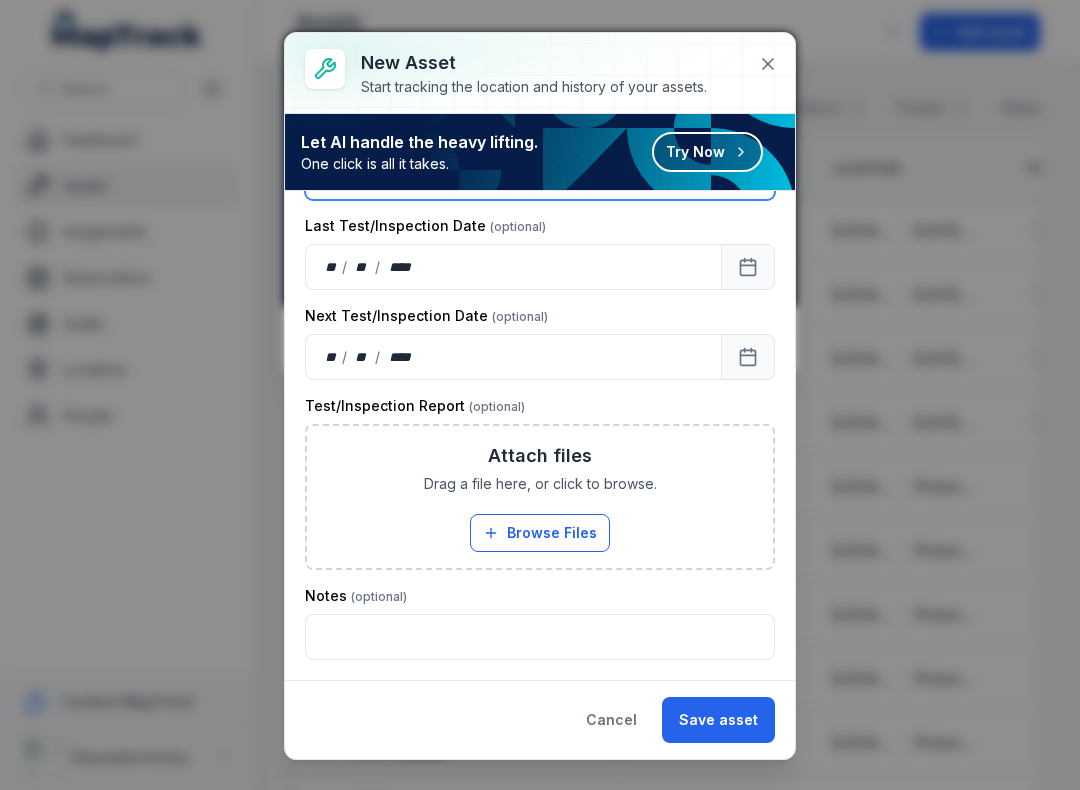 scroll, scrollTop: 595, scrollLeft: 0, axis: vertical 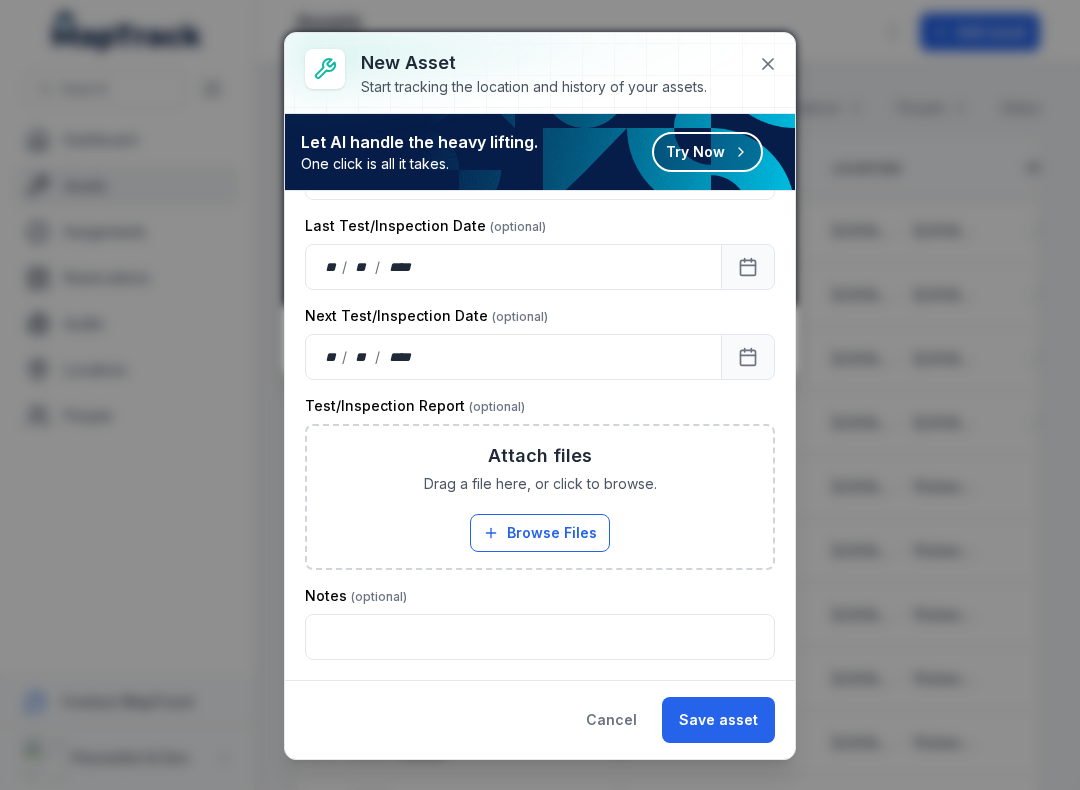 click on "Browse Files" at bounding box center [540, 533] 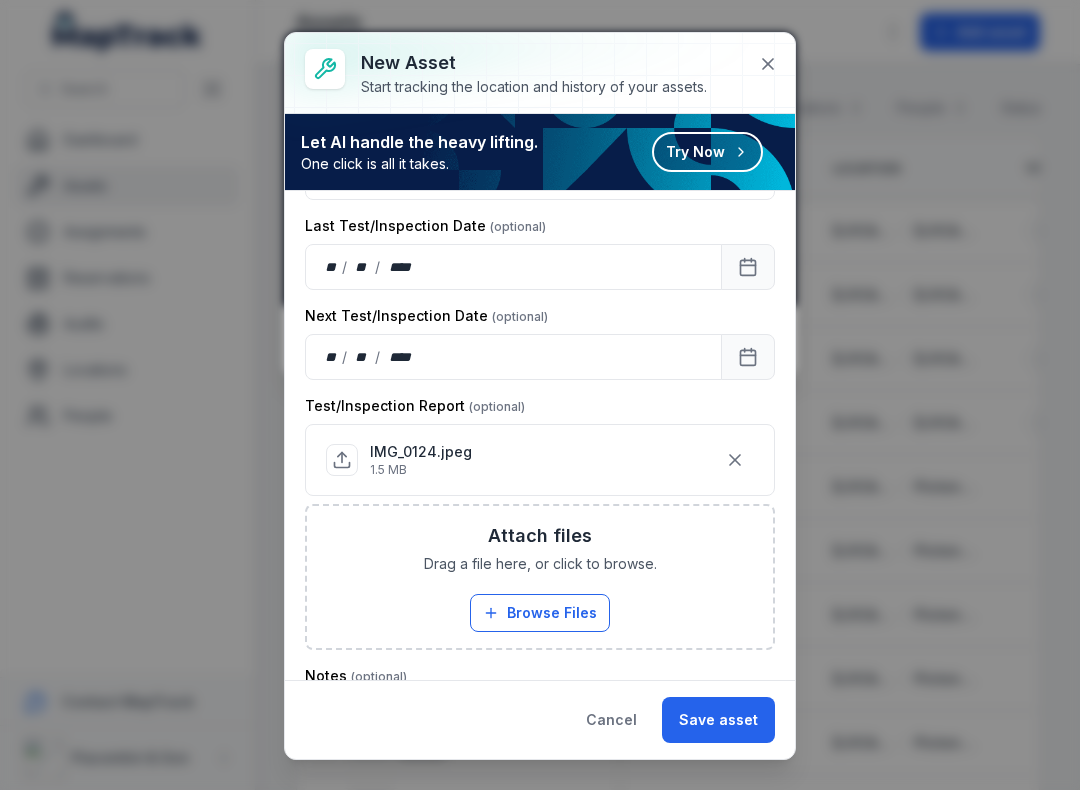 click on "Save asset" at bounding box center [718, 720] 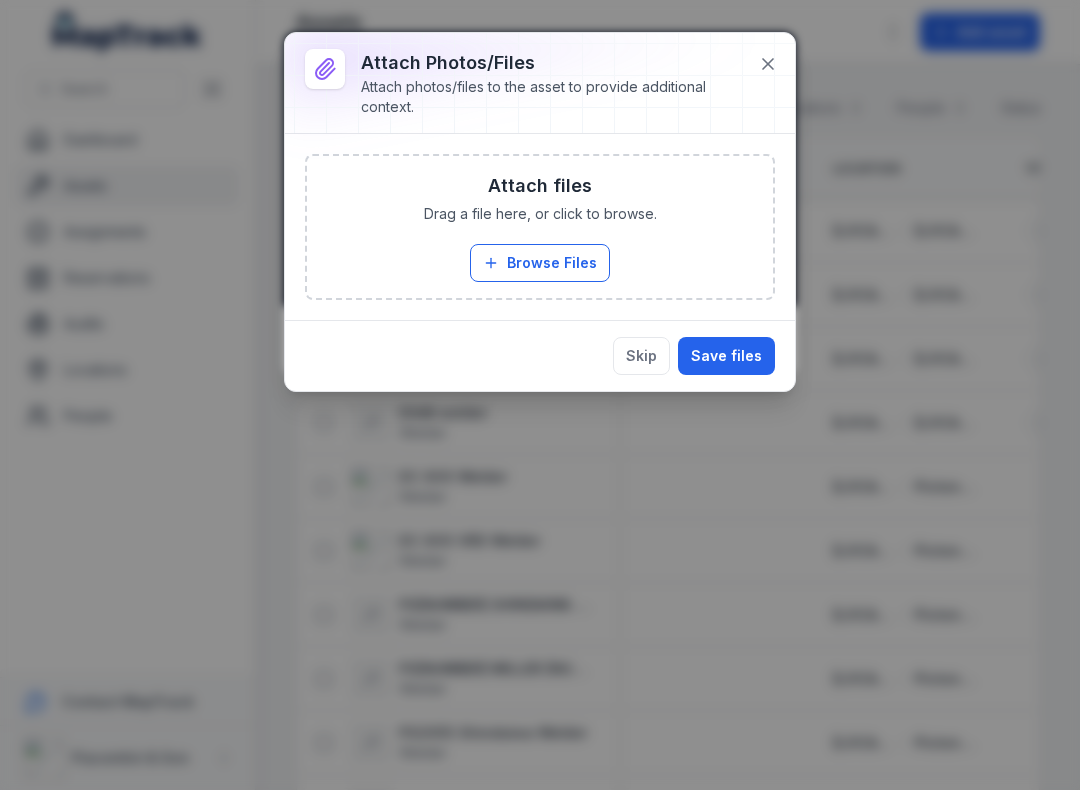 click on "Browse Files" at bounding box center (540, 263) 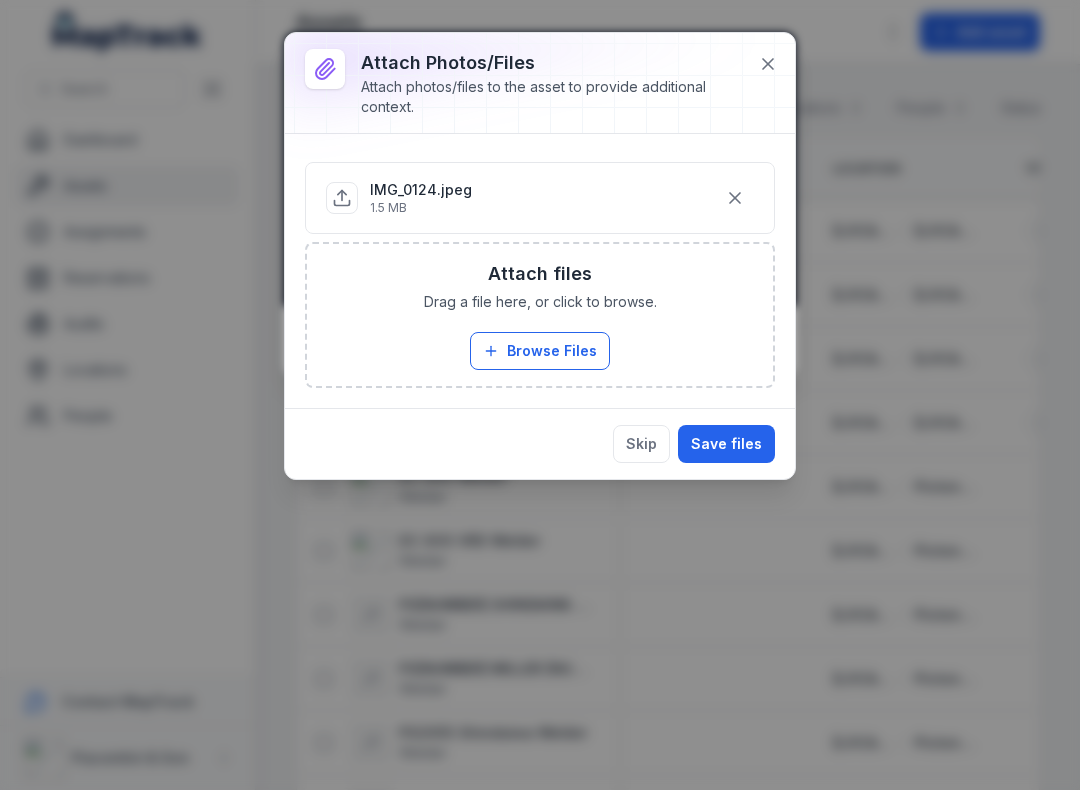click on "Save files" at bounding box center [726, 444] 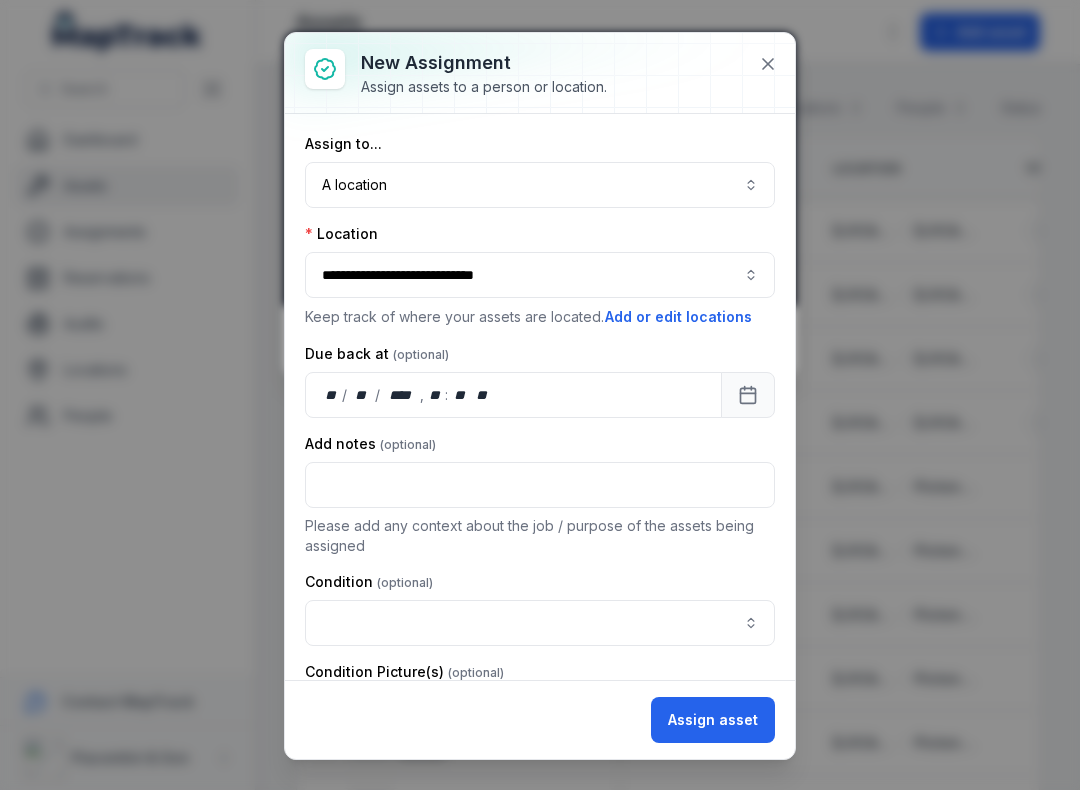click on "A location ********" at bounding box center (540, 185) 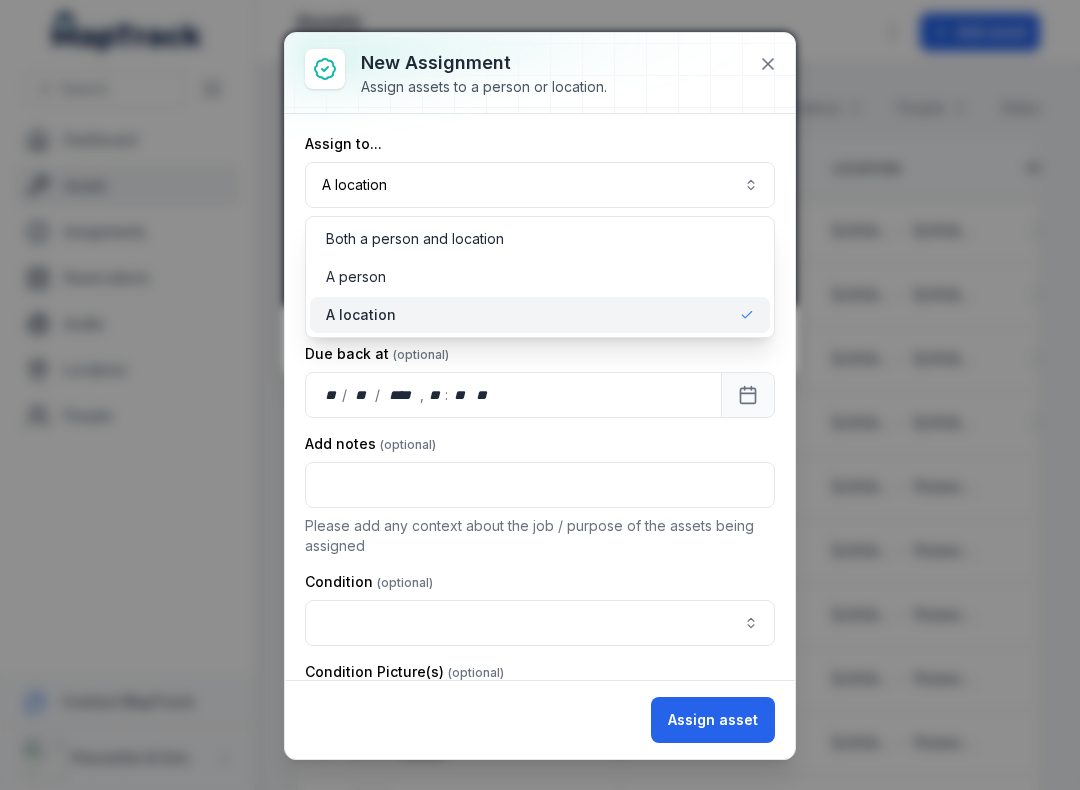 click on "A location" at bounding box center [540, 315] 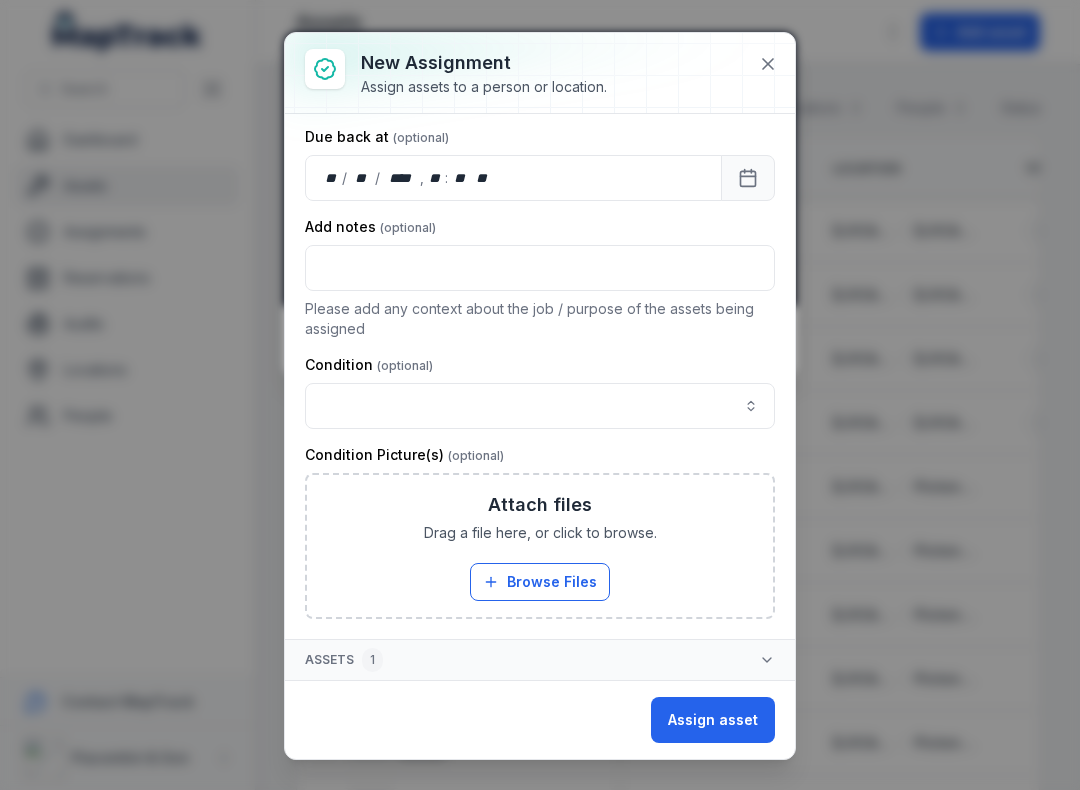 scroll, scrollTop: 217, scrollLeft: 20, axis: both 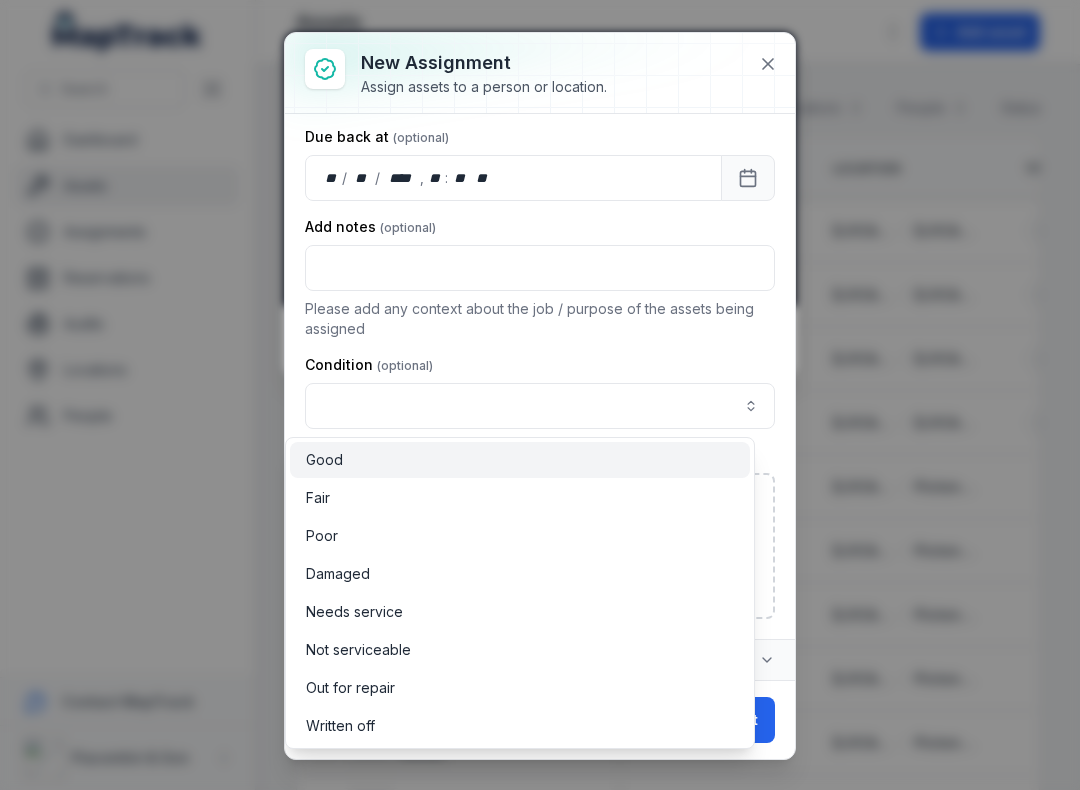 click on "Good" at bounding box center [520, 460] 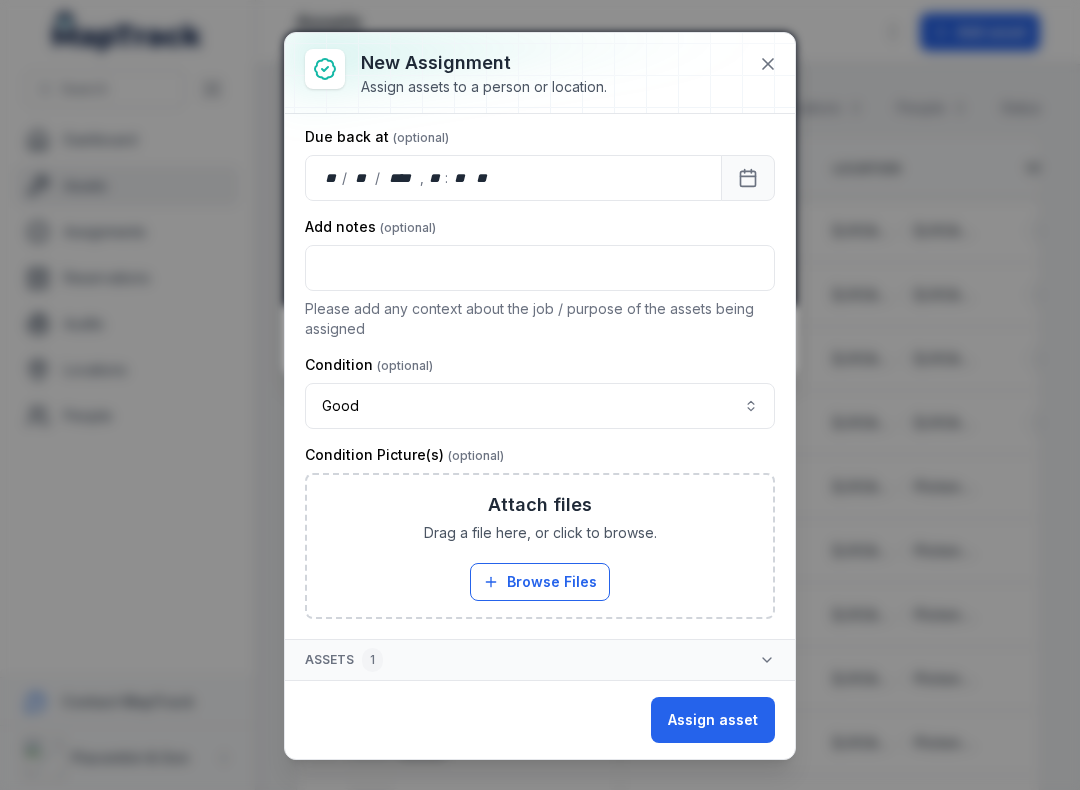 click on "Assign asset" at bounding box center (713, 720) 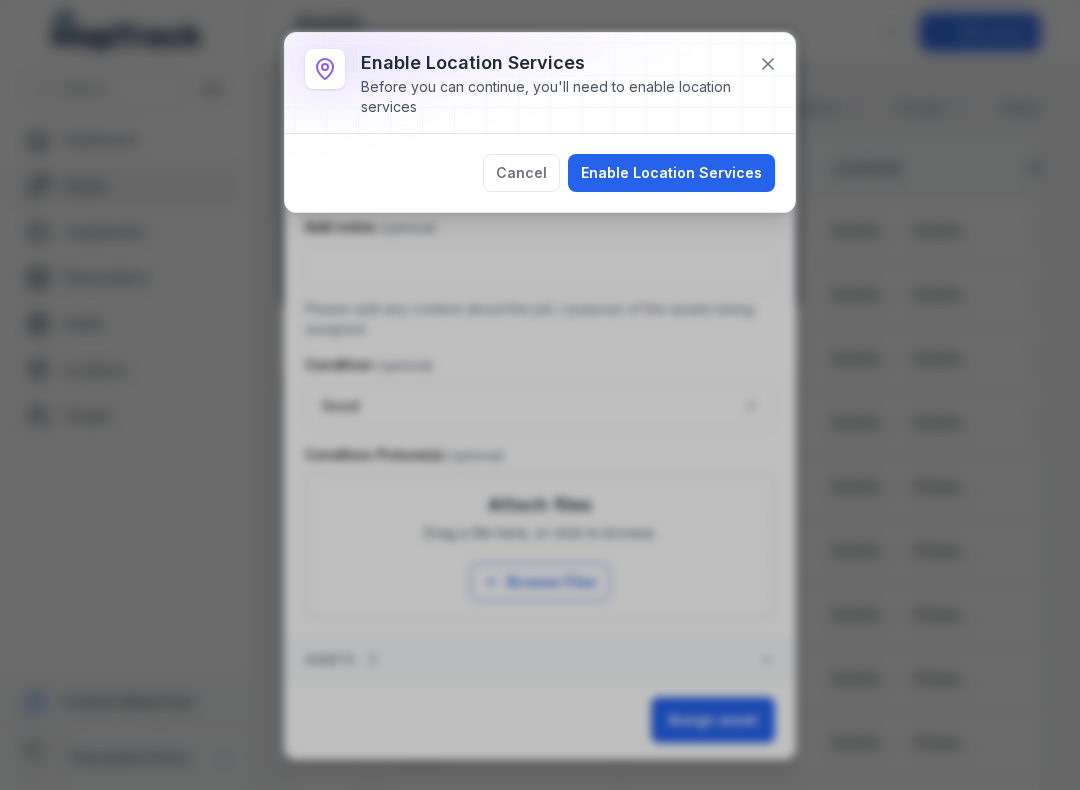 click on "Enable Location Services" at bounding box center (671, 173) 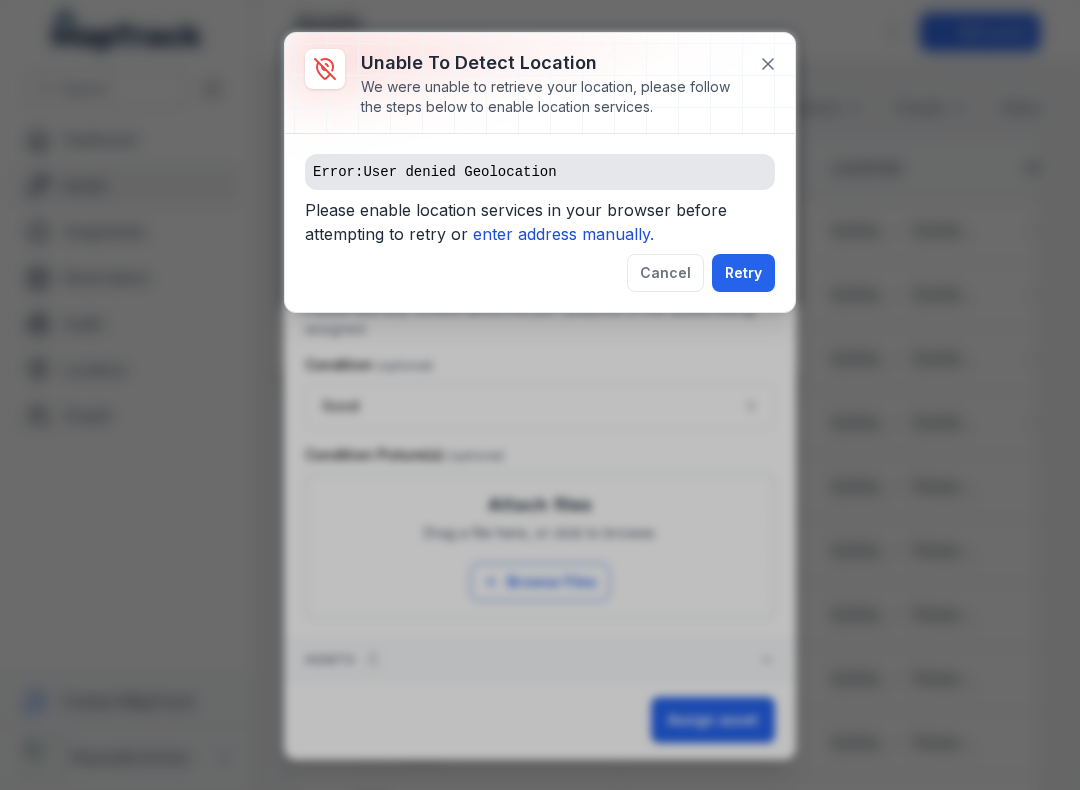click on "Error:  User denied Geolocation" at bounding box center (540, 172) 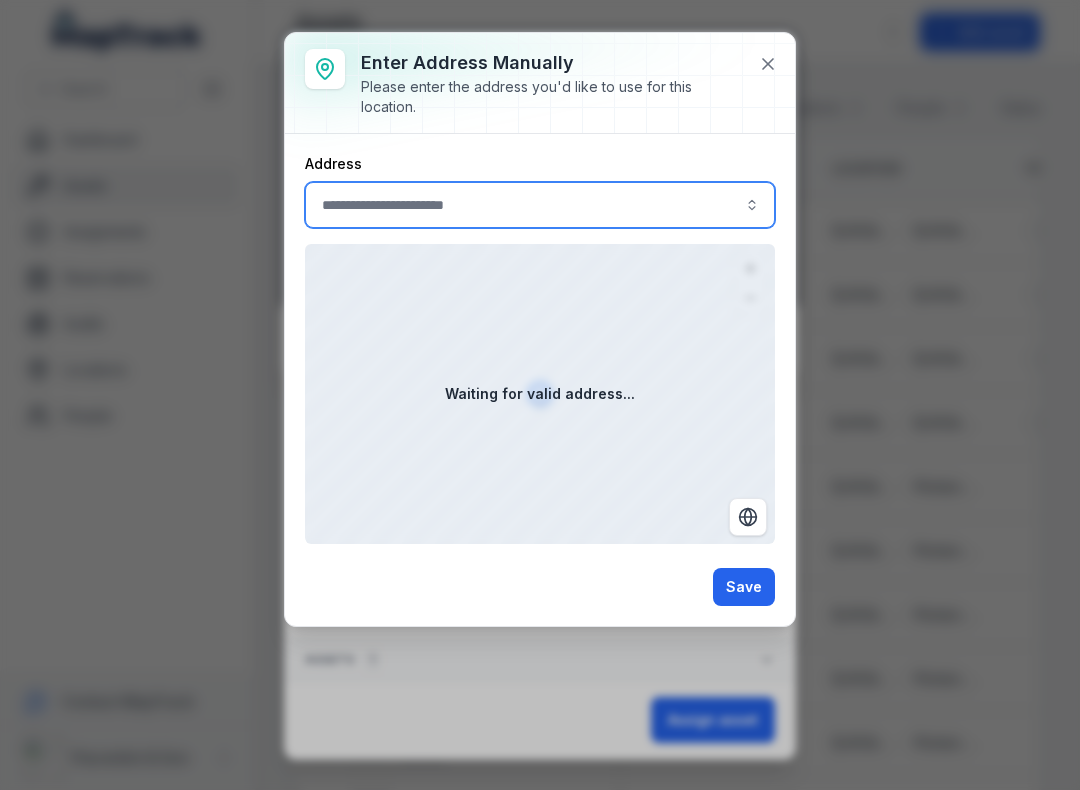 click at bounding box center (540, 205) 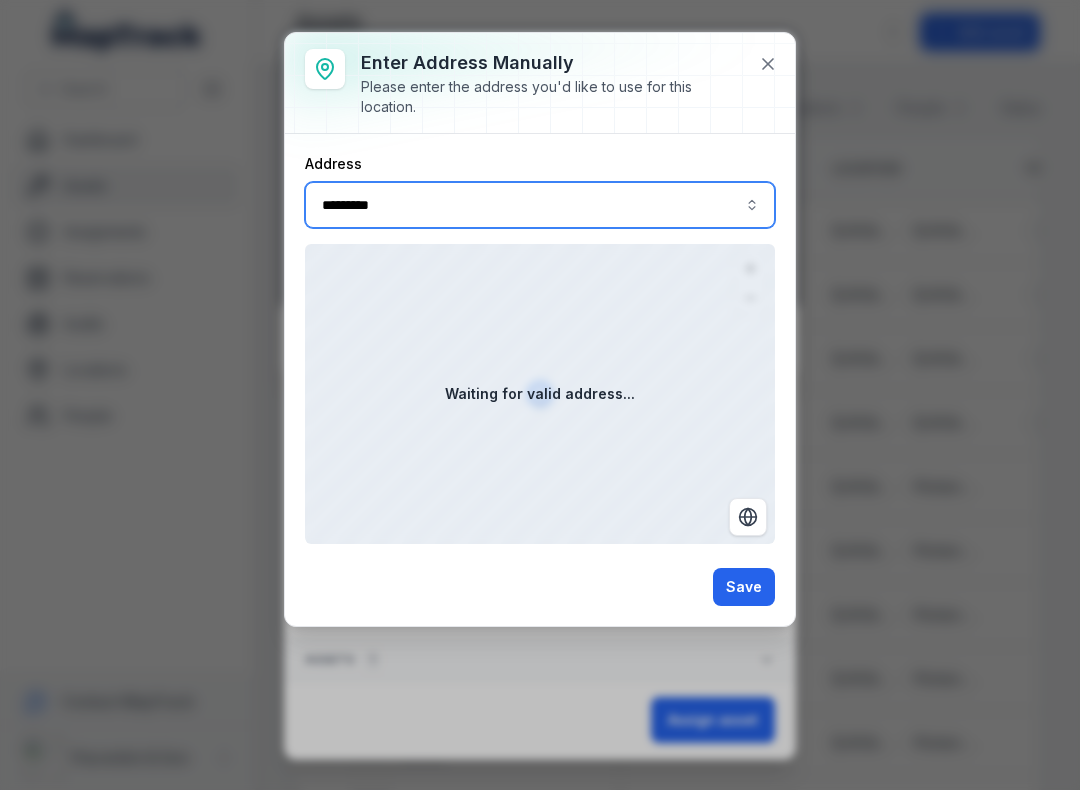 type on "**********" 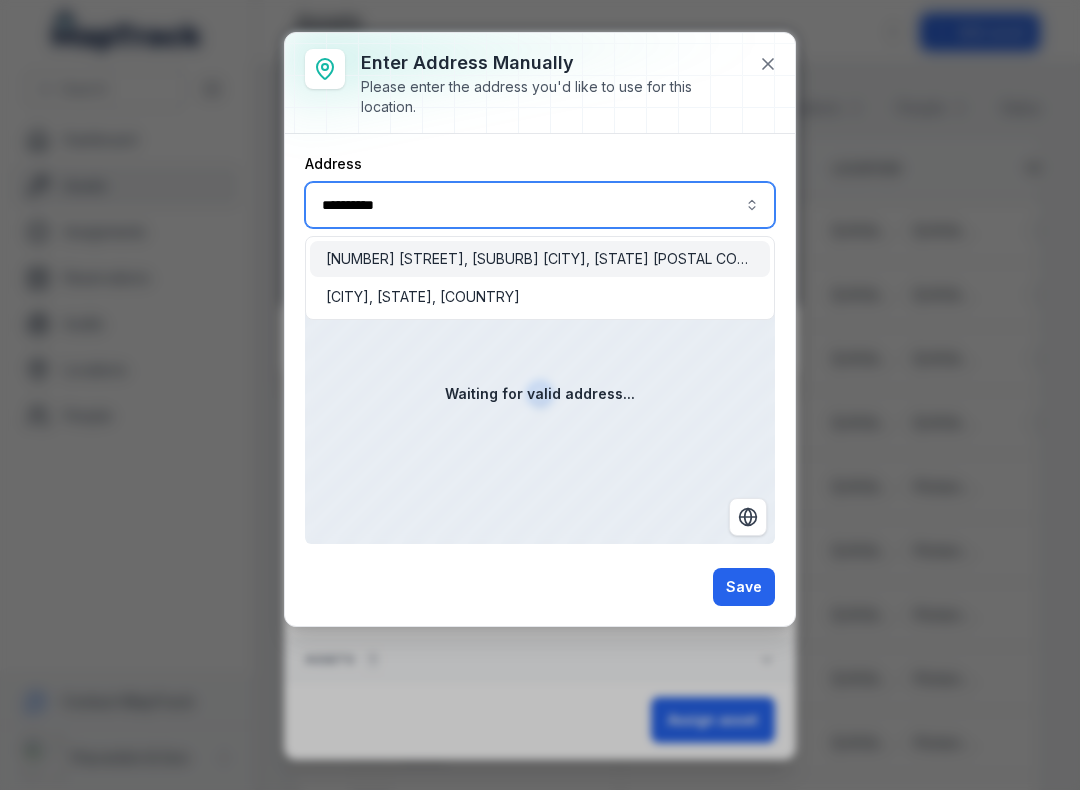 click on "[NUMBER] [STREET], [SUBURB] [CITY], [STATE] [POSTAL CODE], [COUNTRY]" at bounding box center (540, 259) 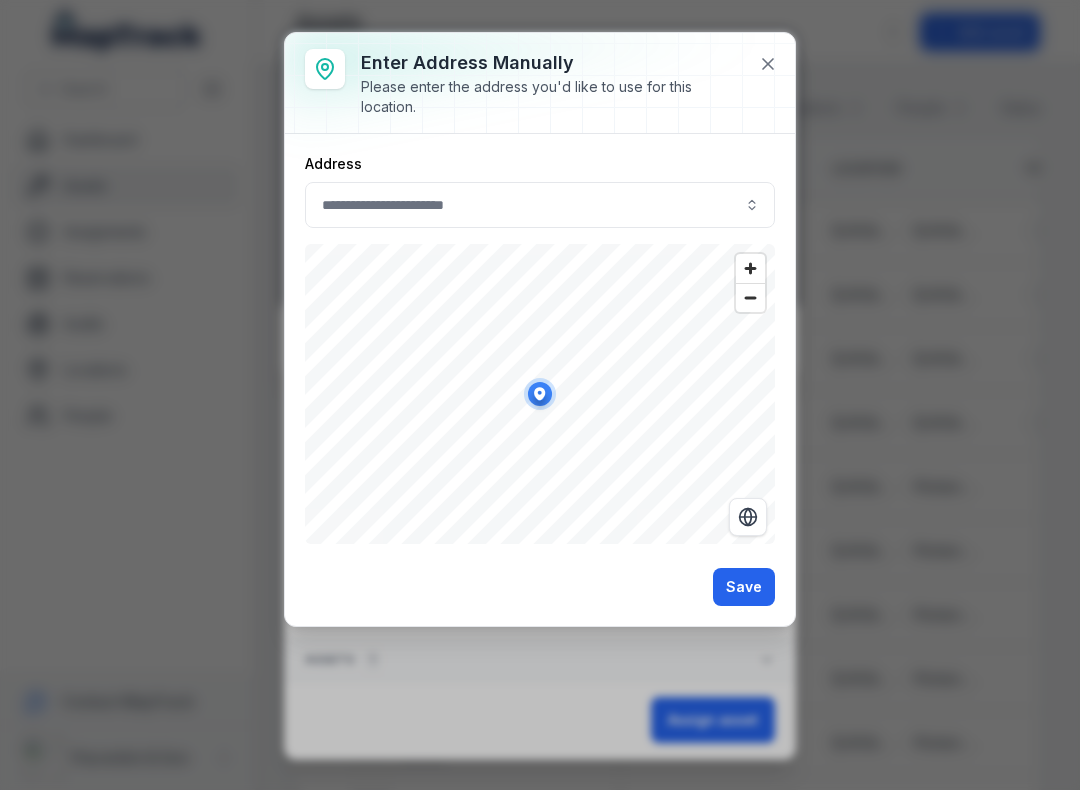 click on "Save" at bounding box center (744, 587) 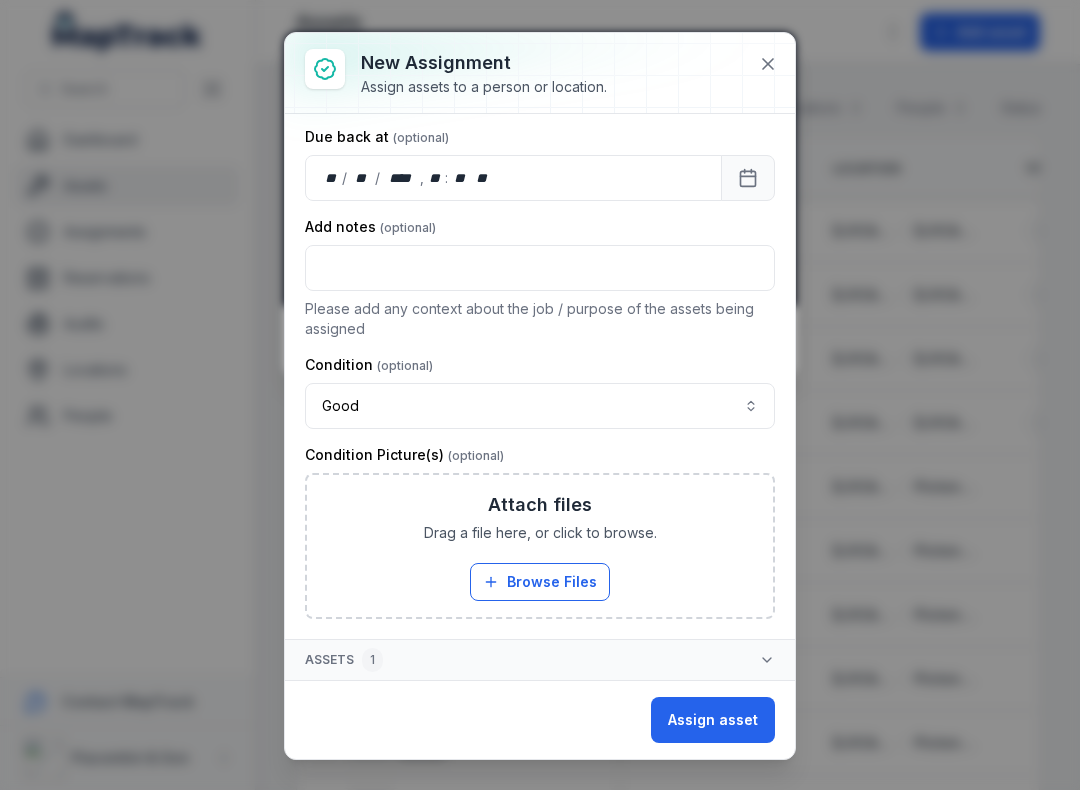 click on "Assign asset" at bounding box center (713, 720) 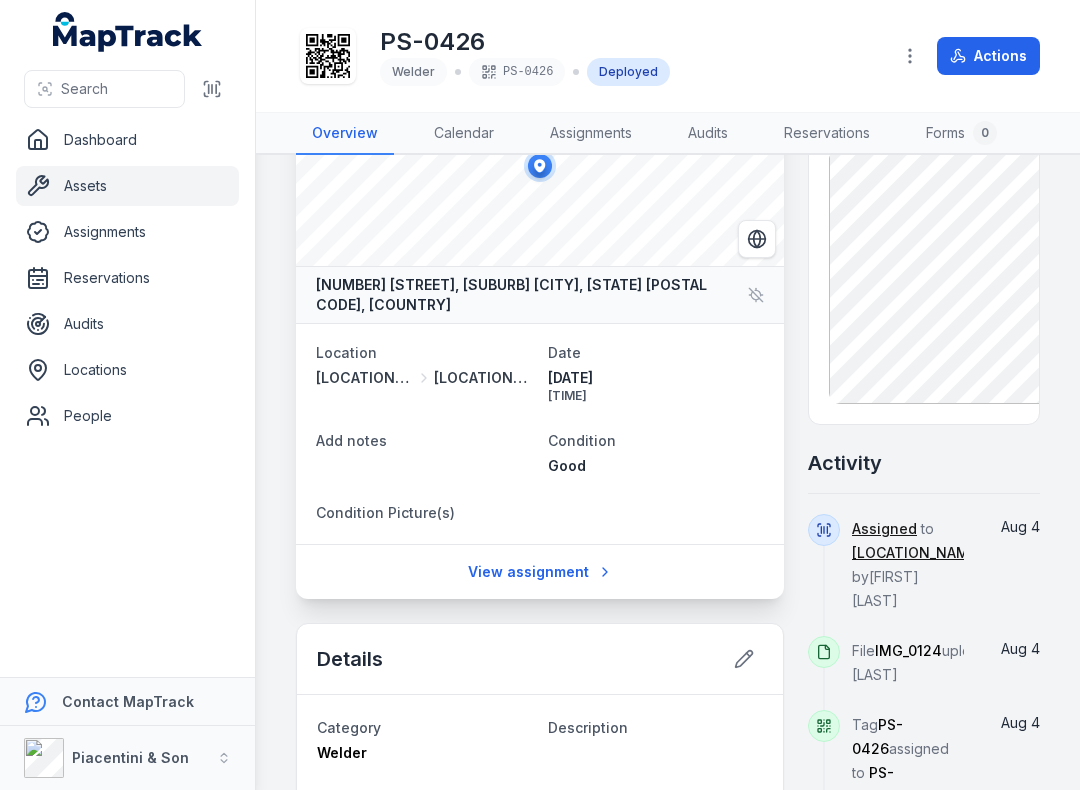 scroll, scrollTop: 113, scrollLeft: 0, axis: vertical 